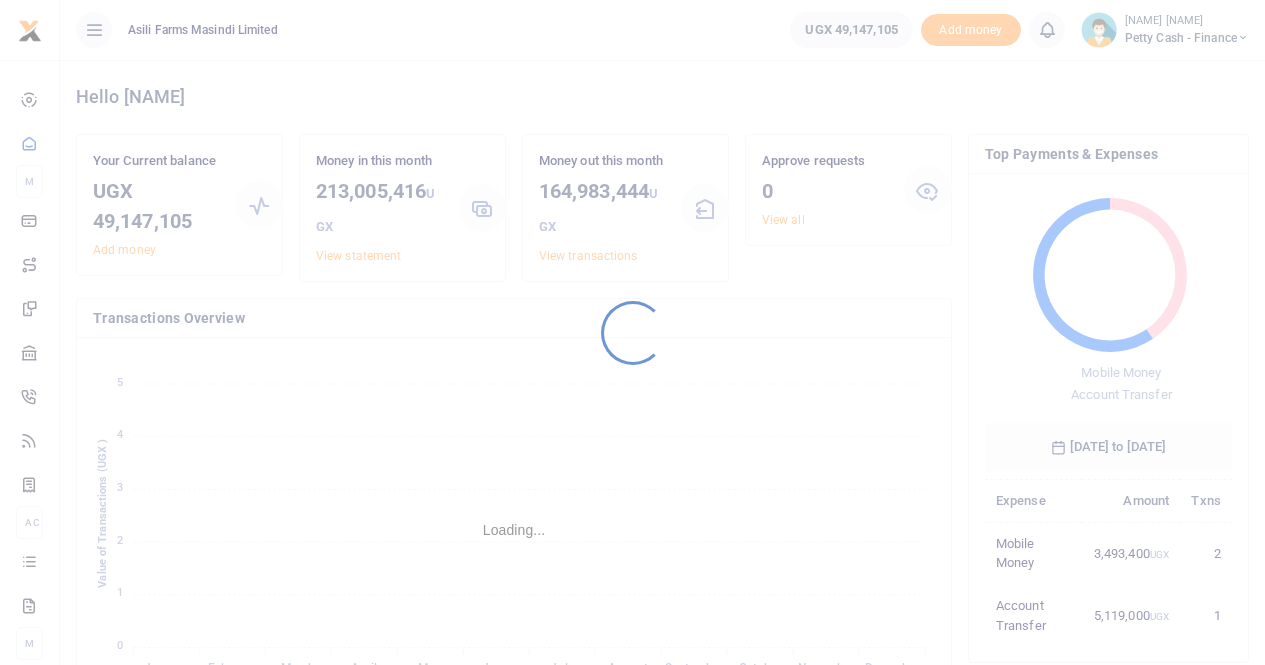 scroll, scrollTop: 0, scrollLeft: 0, axis: both 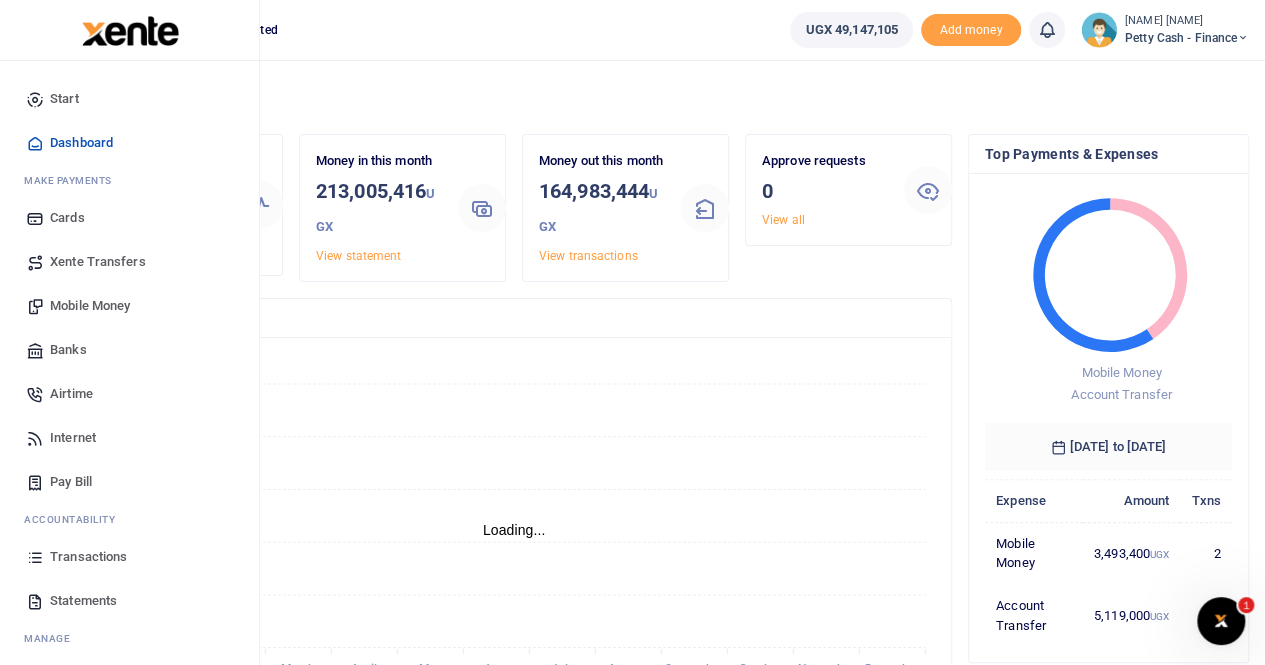 click on "Mobile Money" at bounding box center (90, 306) 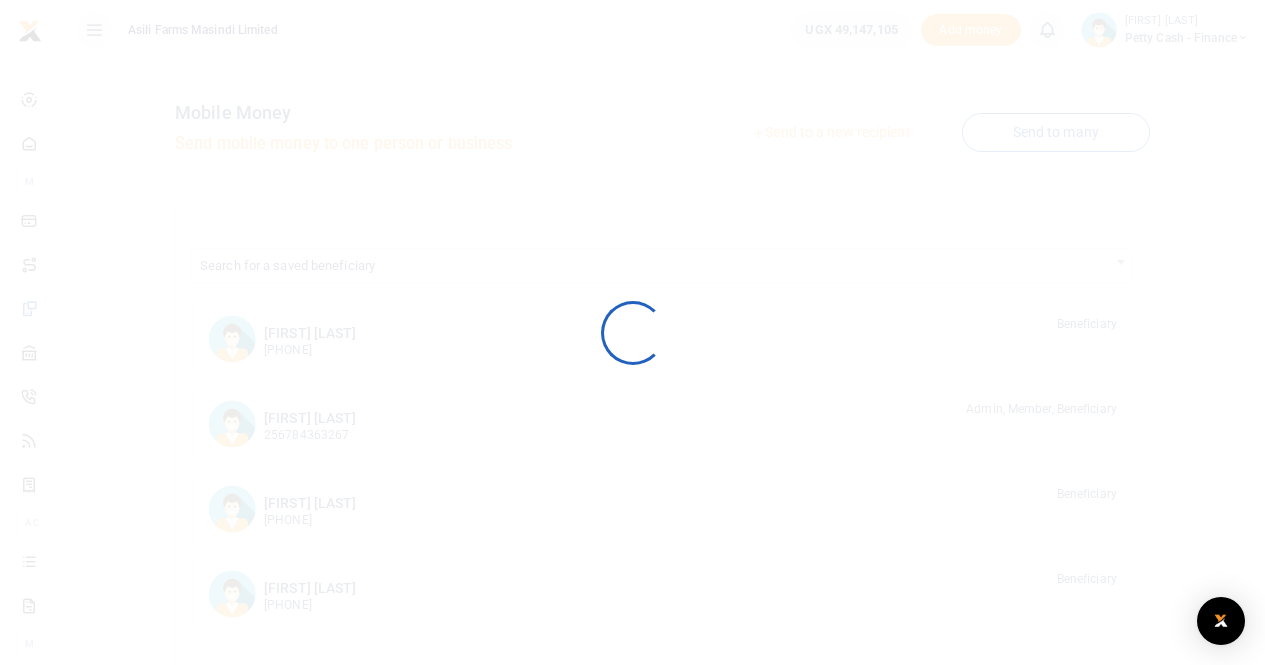 scroll, scrollTop: 0, scrollLeft: 0, axis: both 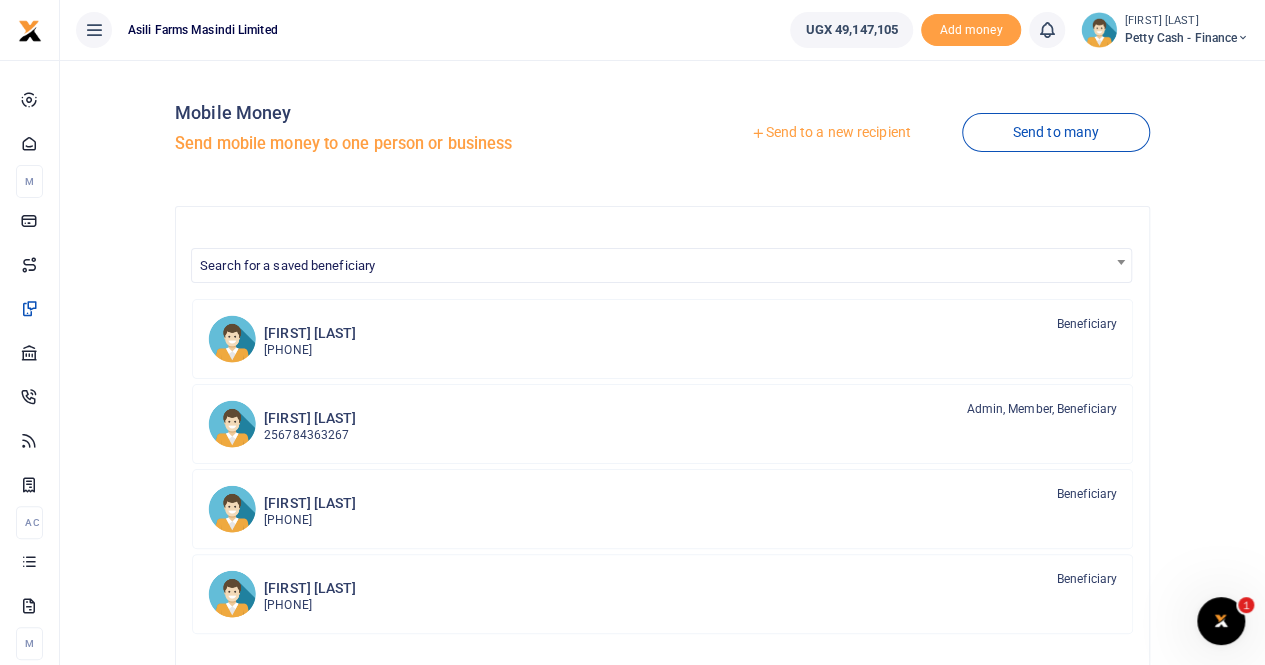 click on "Send to a new recipient" at bounding box center (830, 133) 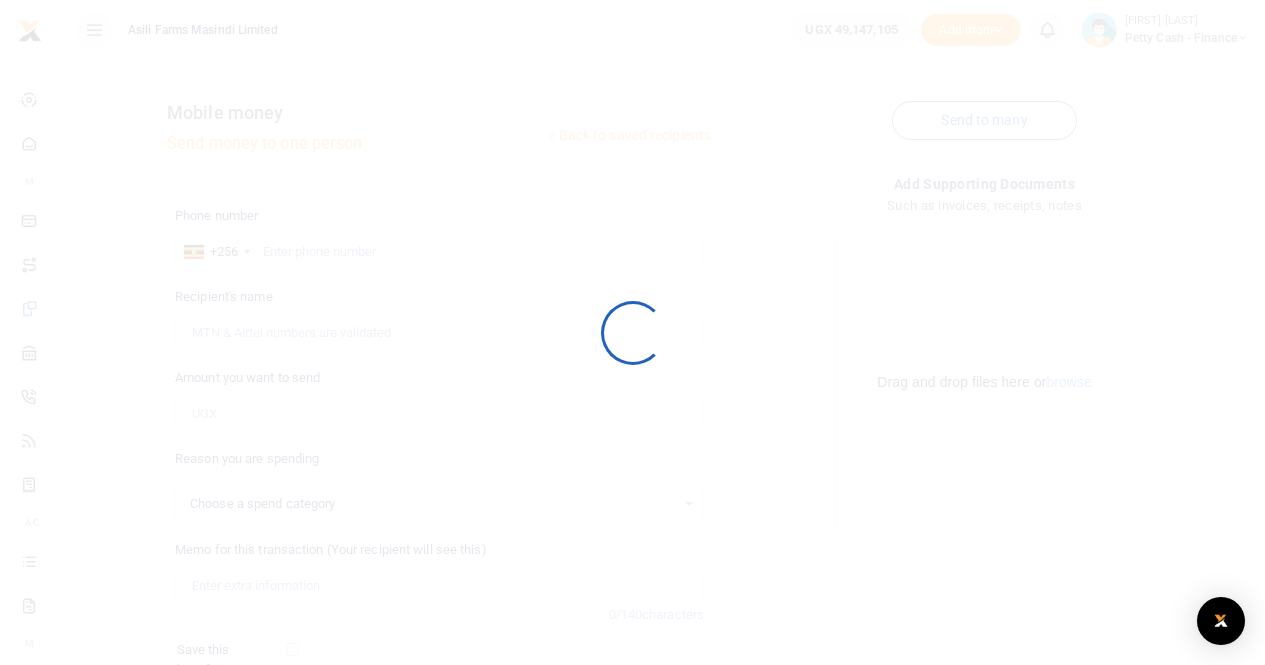 select 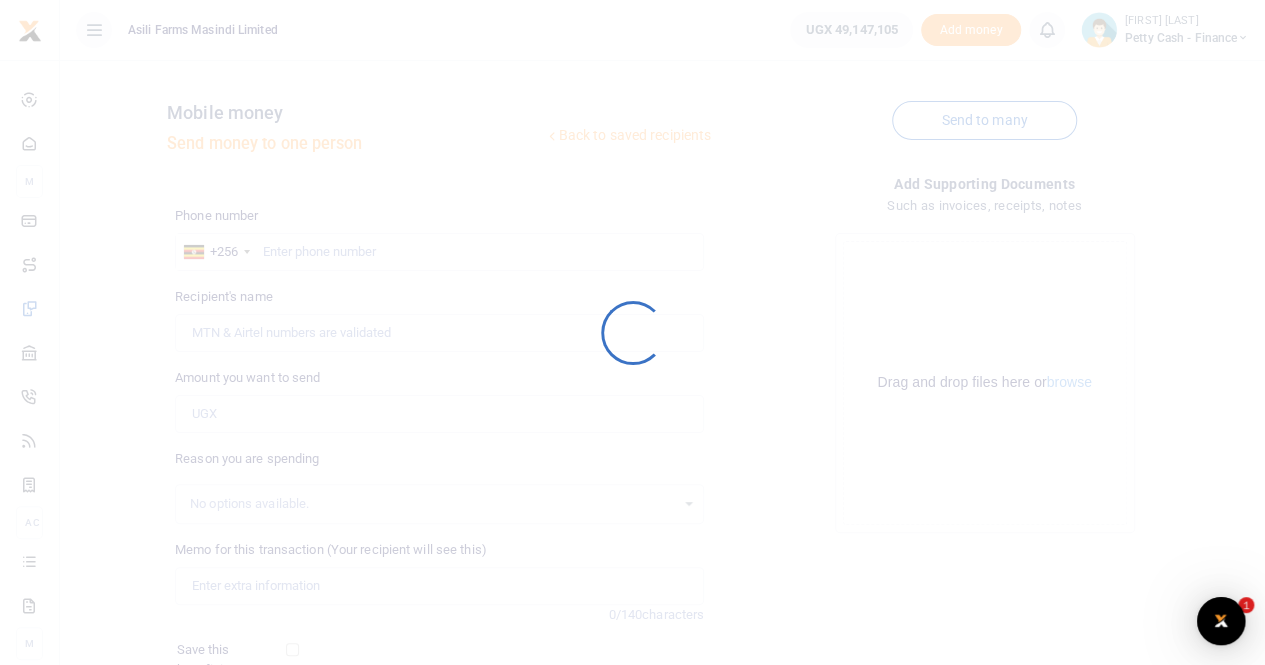 scroll, scrollTop: 0, scrollLeft: 0, axis: both 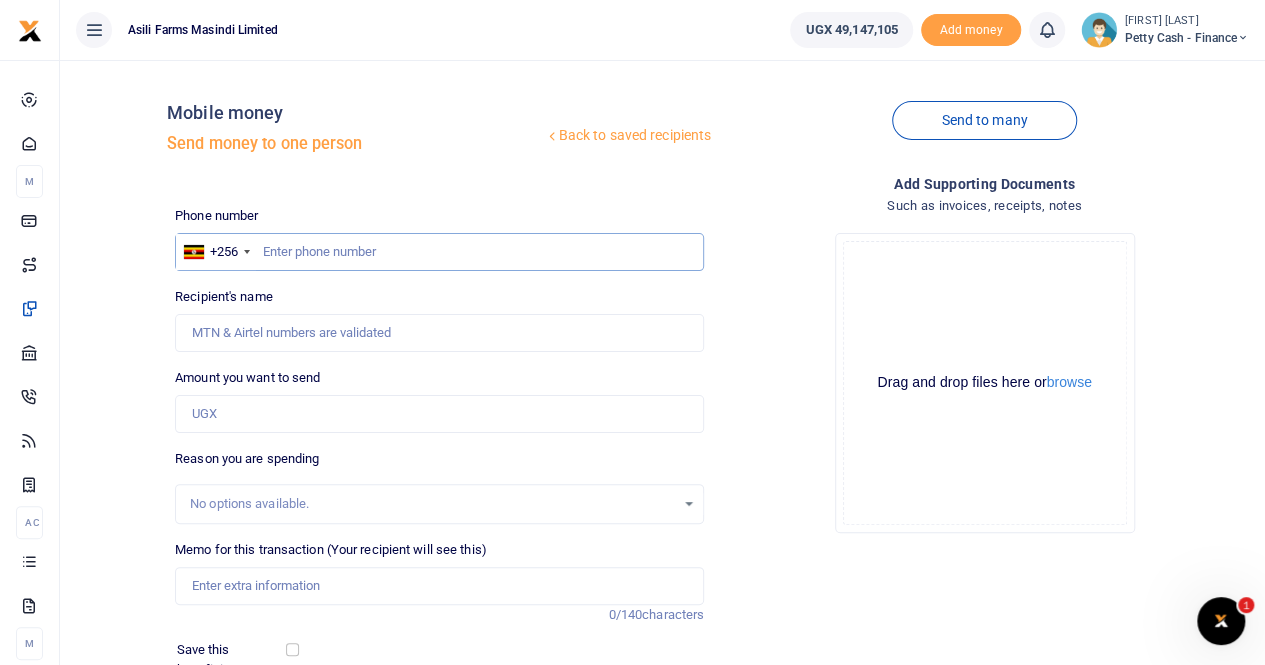 click at bounding box center (439, 252) 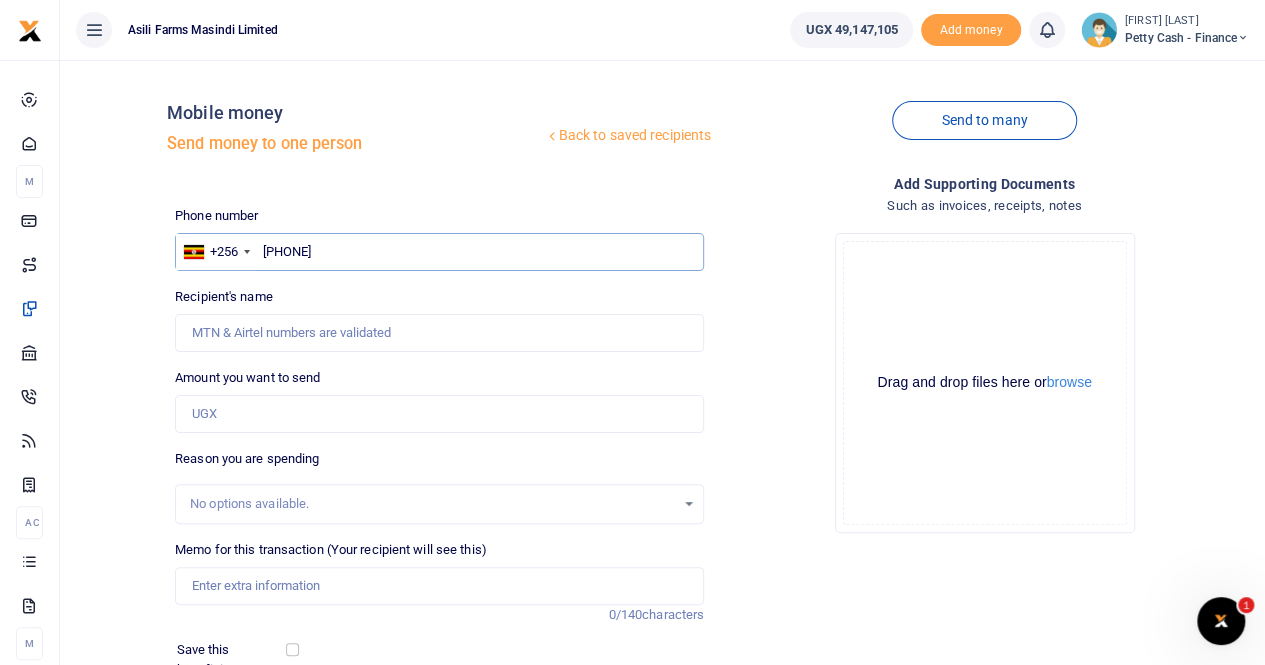 type on "0788574961" 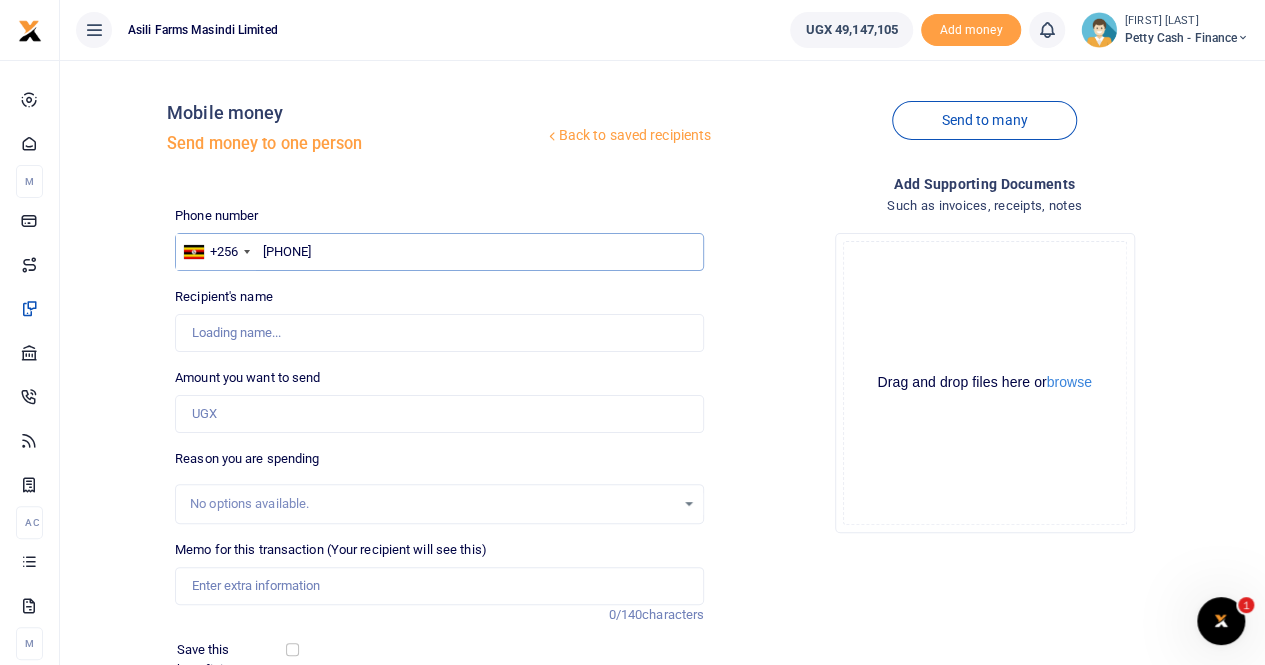 type on "Walter Okello" 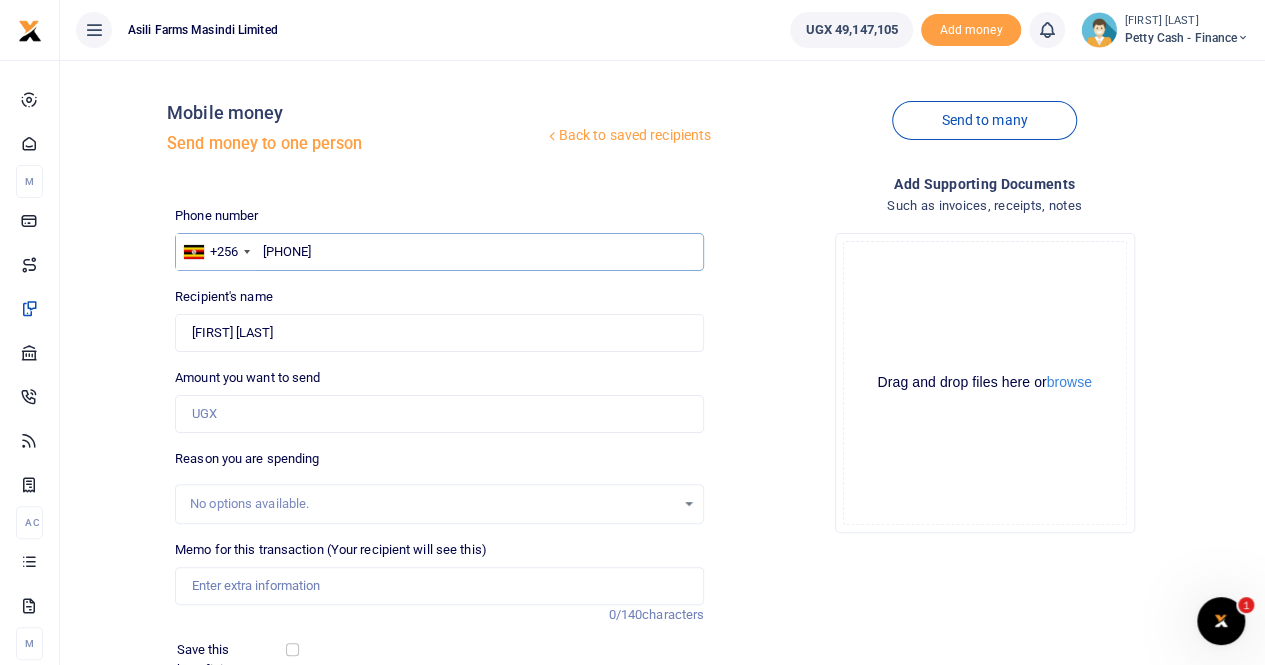type on "0788574961" 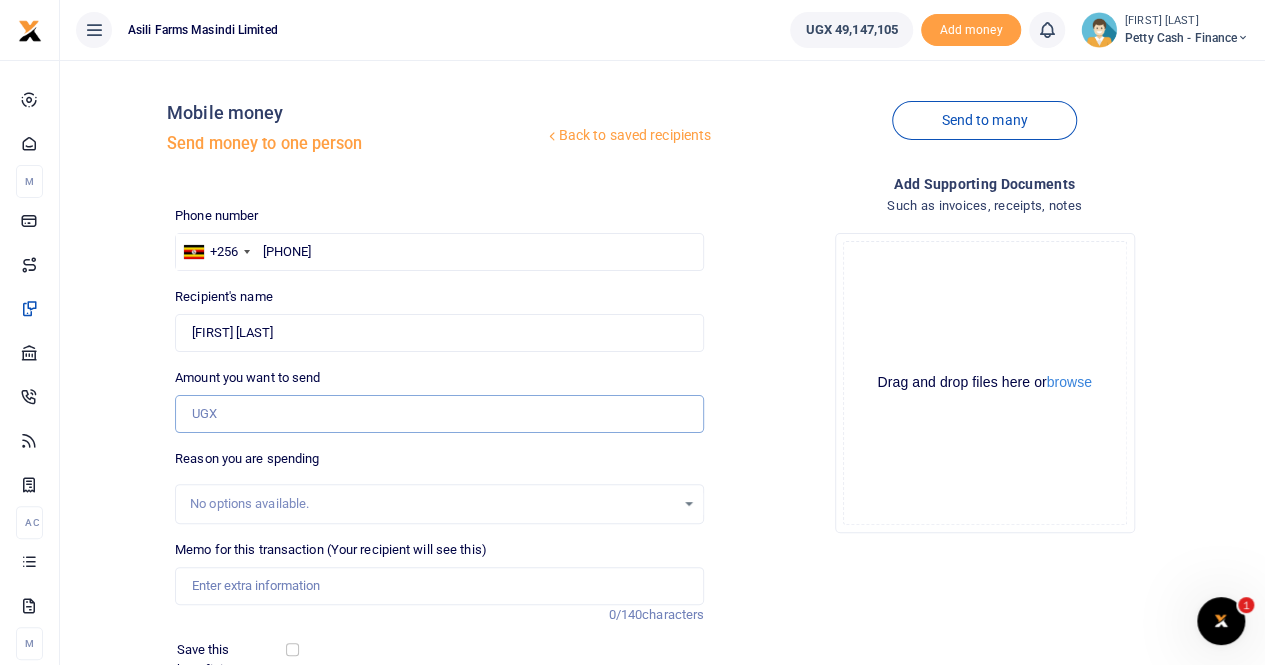 click on "Amount you want to send" at bounding box center (439, 414) 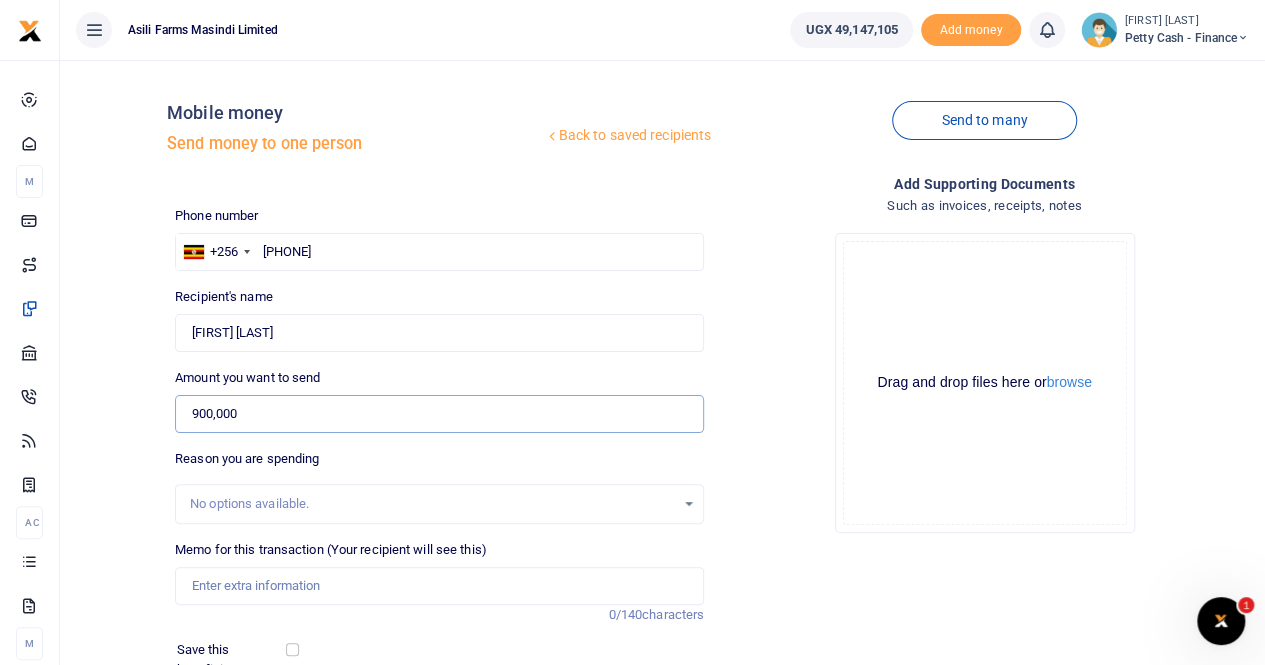 type on "900,000" 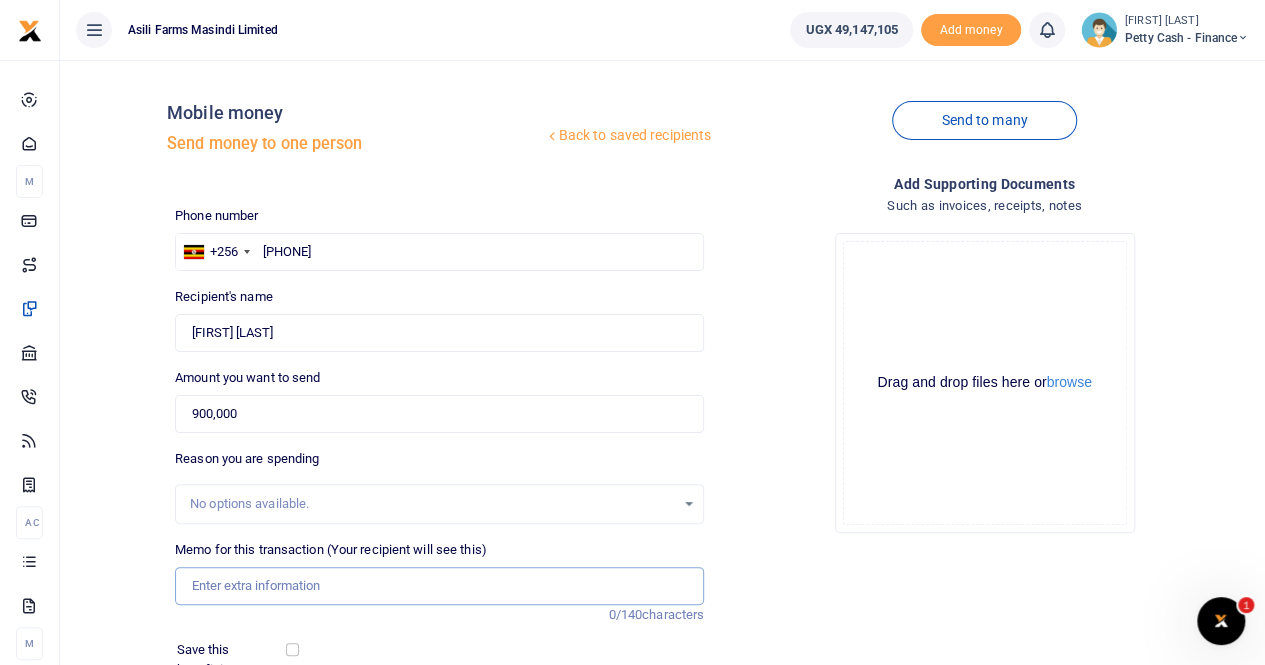click on "Memo for this transaction (Your recipient will see this)" at bounding box center (439, 586) 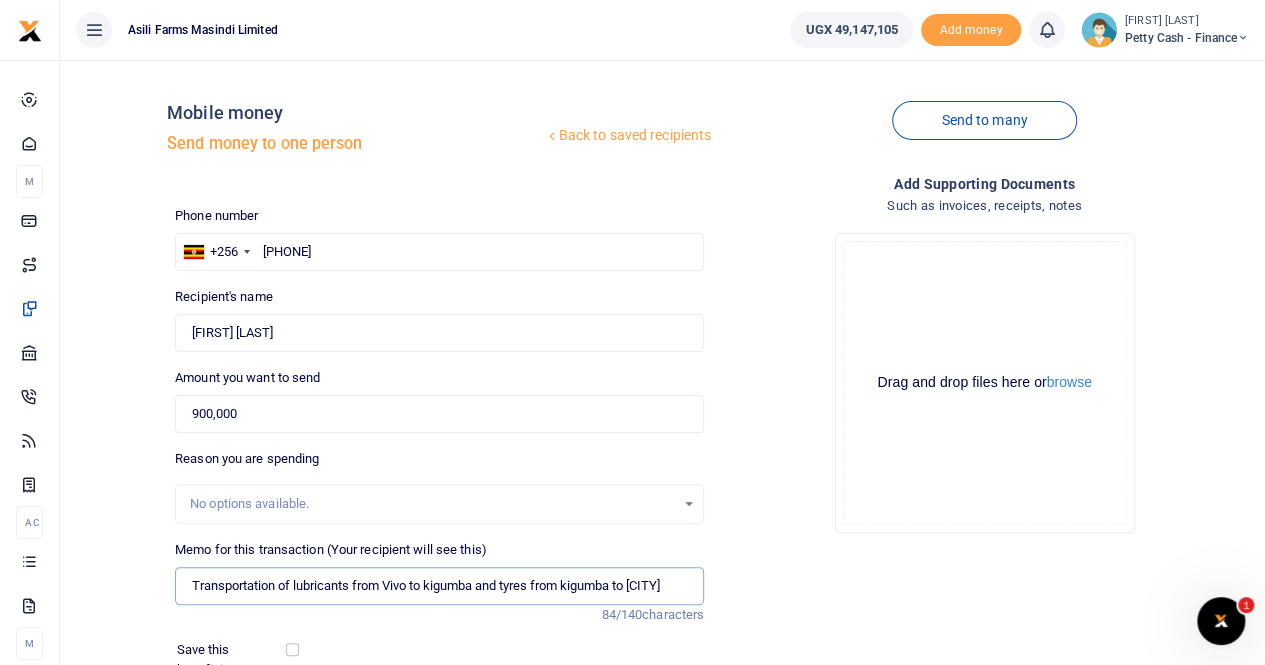 scroll, scrollTop: 0, scrollLeft: 3, axis: horizontal 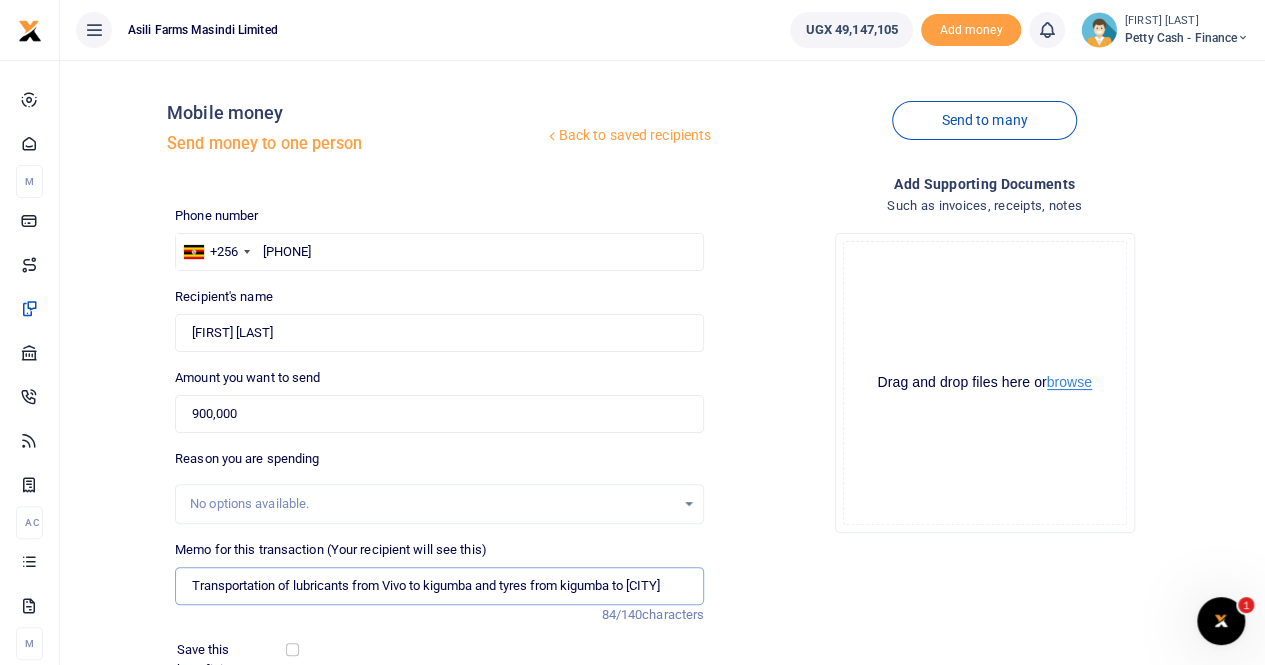 type on "Transportation of lubricants from Vivo to kigumba and tyres from kigumba to kampala" 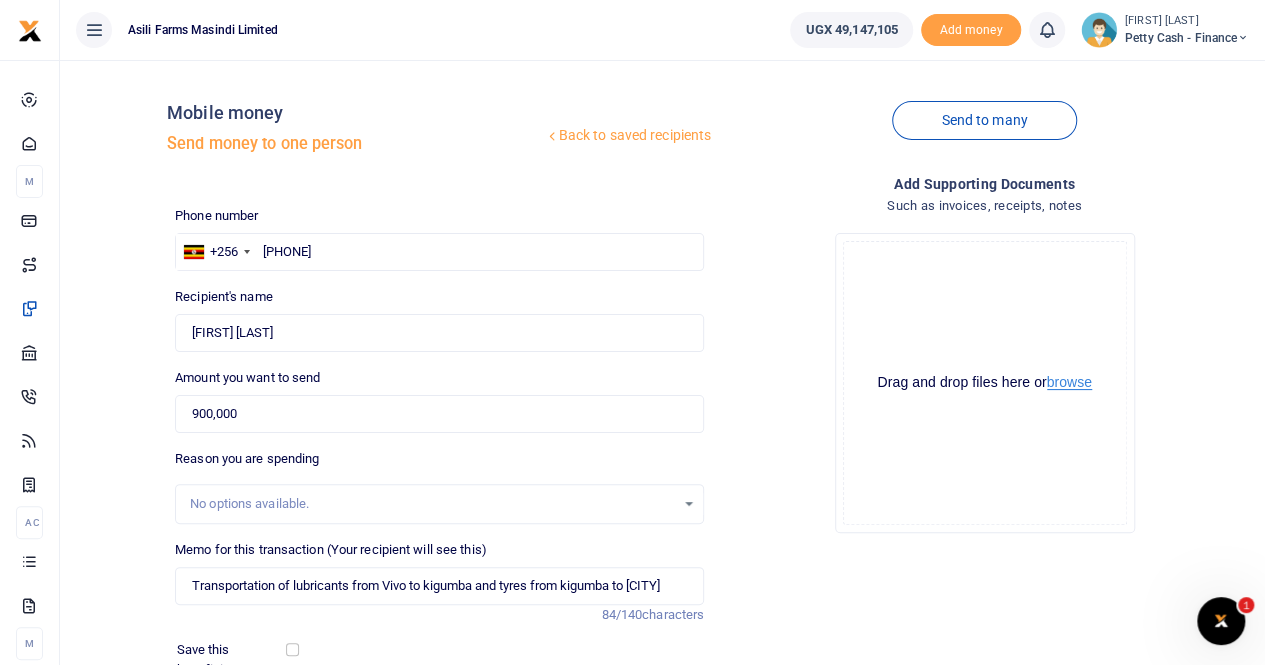 scroll, scrollTop: 0, scrollLeft: 0, axis: both 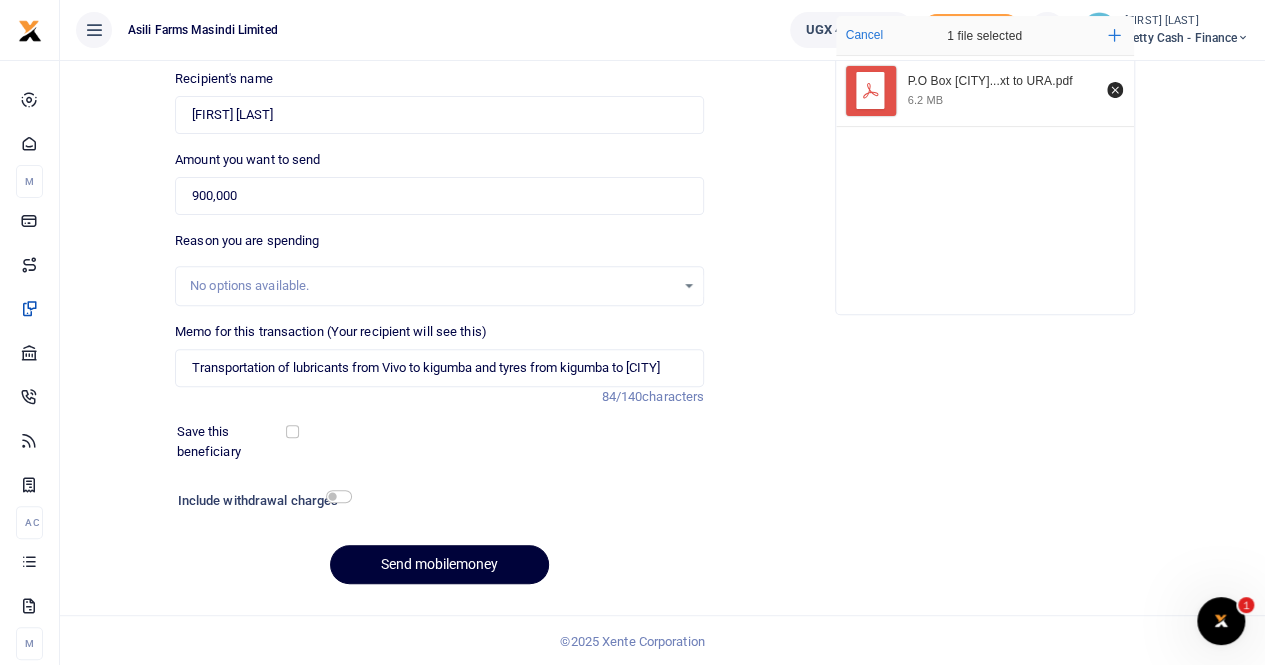 click on "Send mobilemoney" at bounding box center (439, 564) 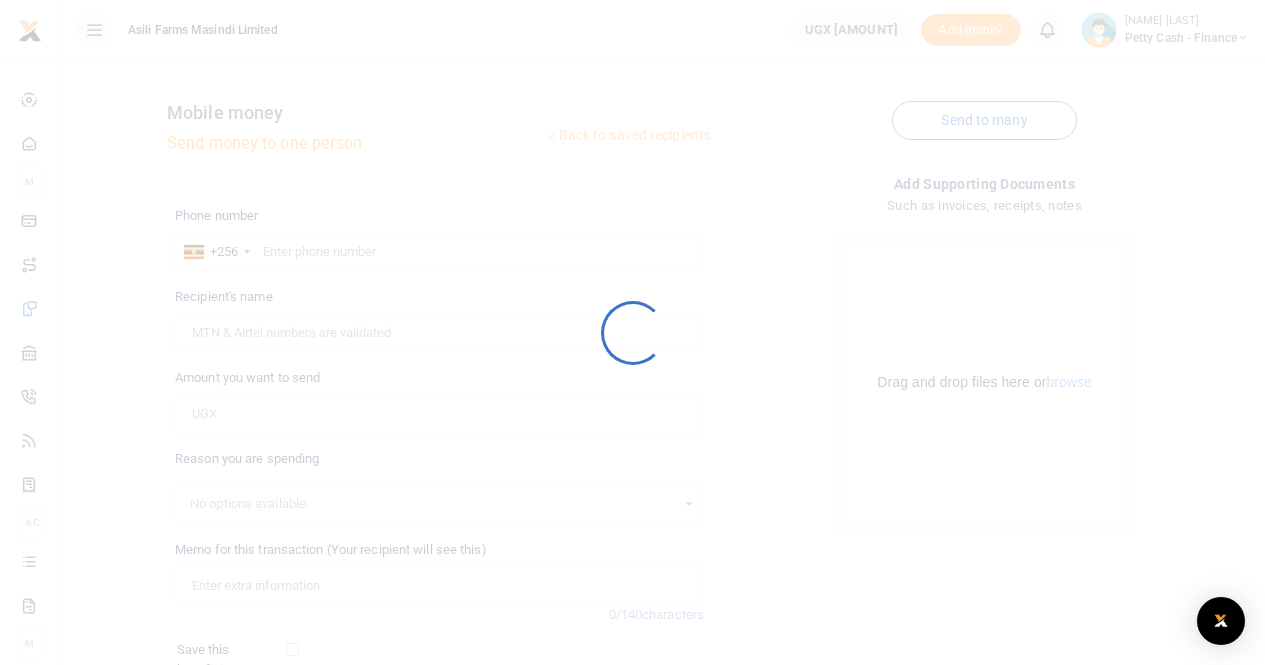scroll, scrollTop: 217, scrollLeft: 0, axis: vertical 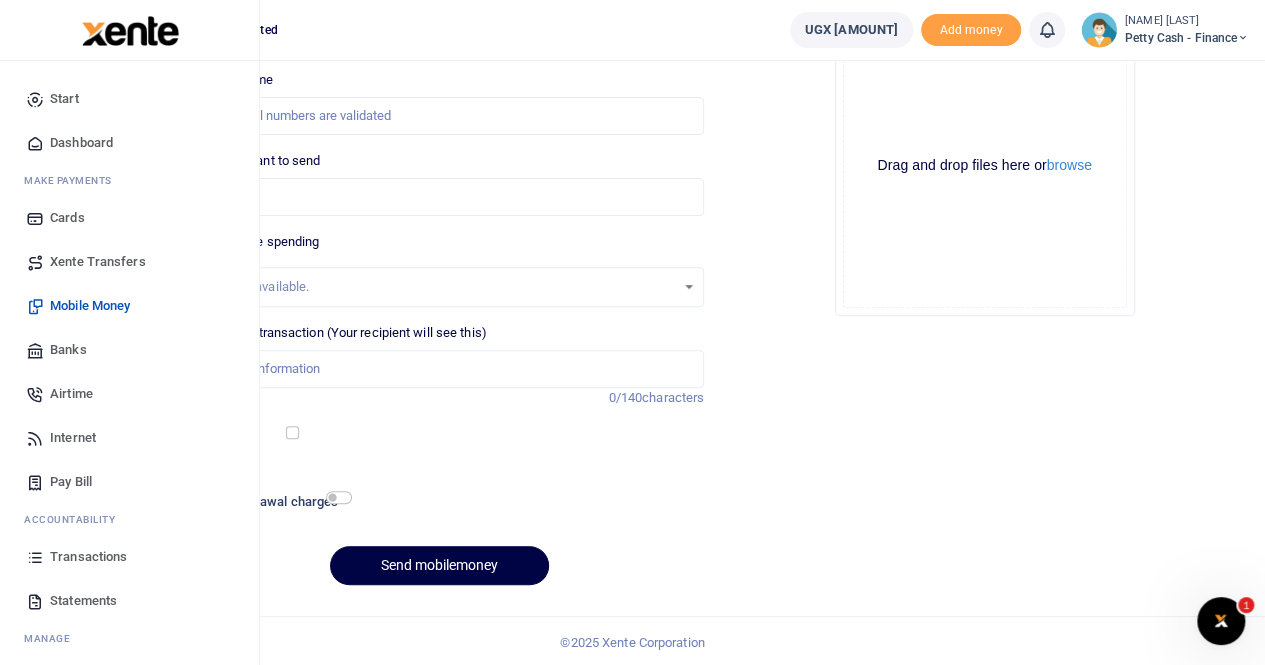 click on "Transactions" at bounding box center [88, 557] 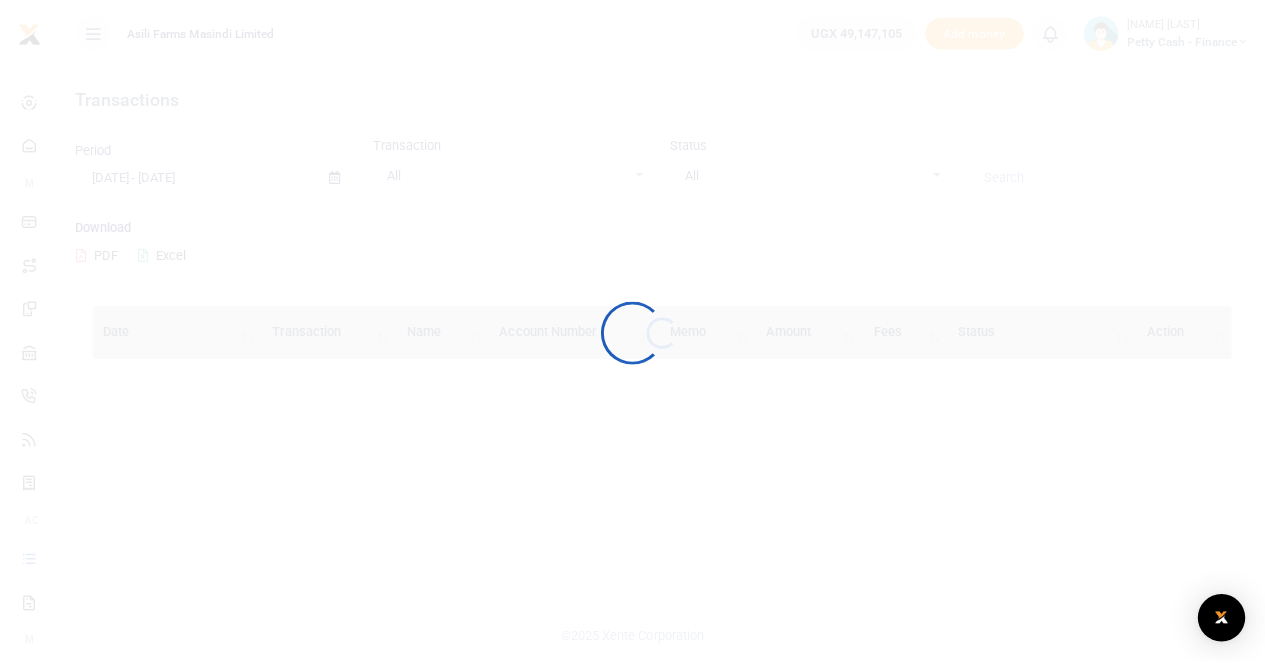 scroll, scrollTop: 0, scrollLeft: 0, axis: both 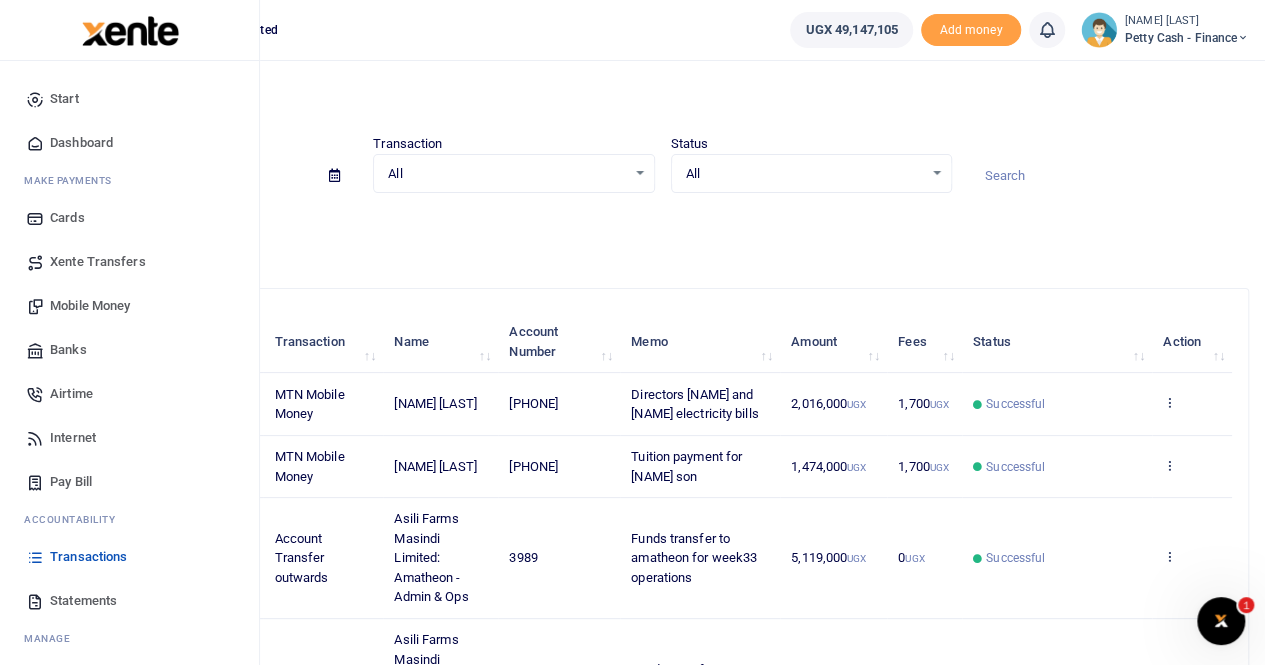 click on "Transactions" at bounding box center [88, 557] 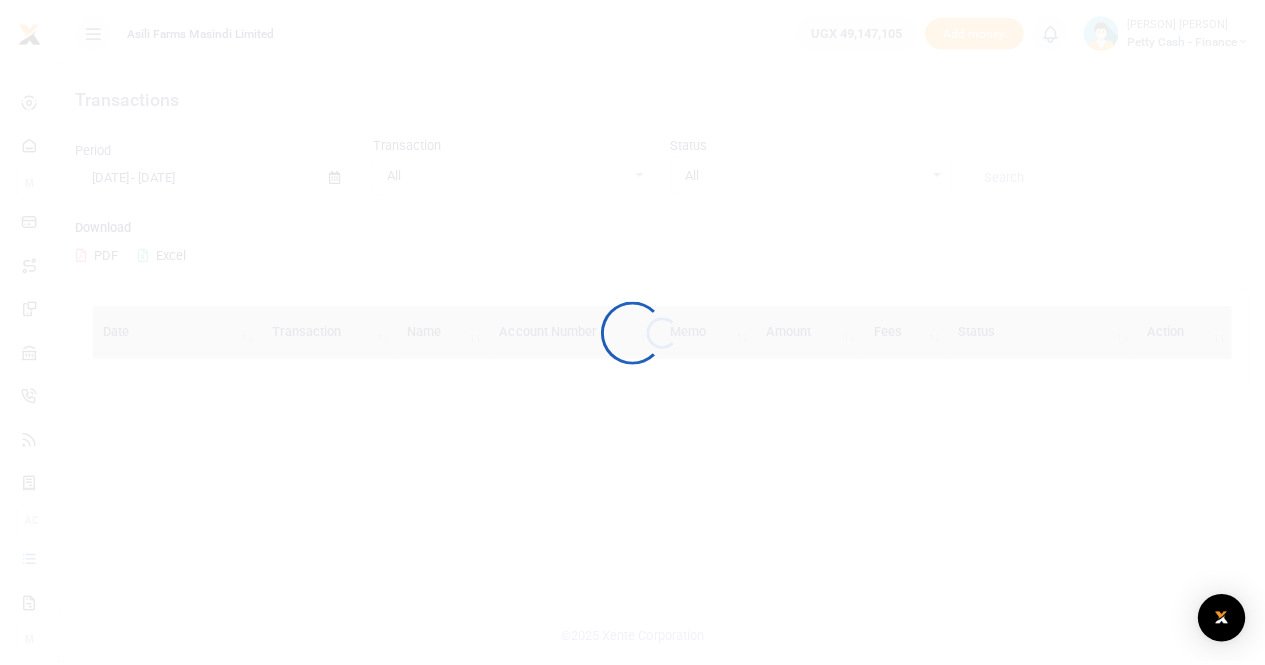 scroll, scrollTop: 0, scrollLeft: 0, axis: both 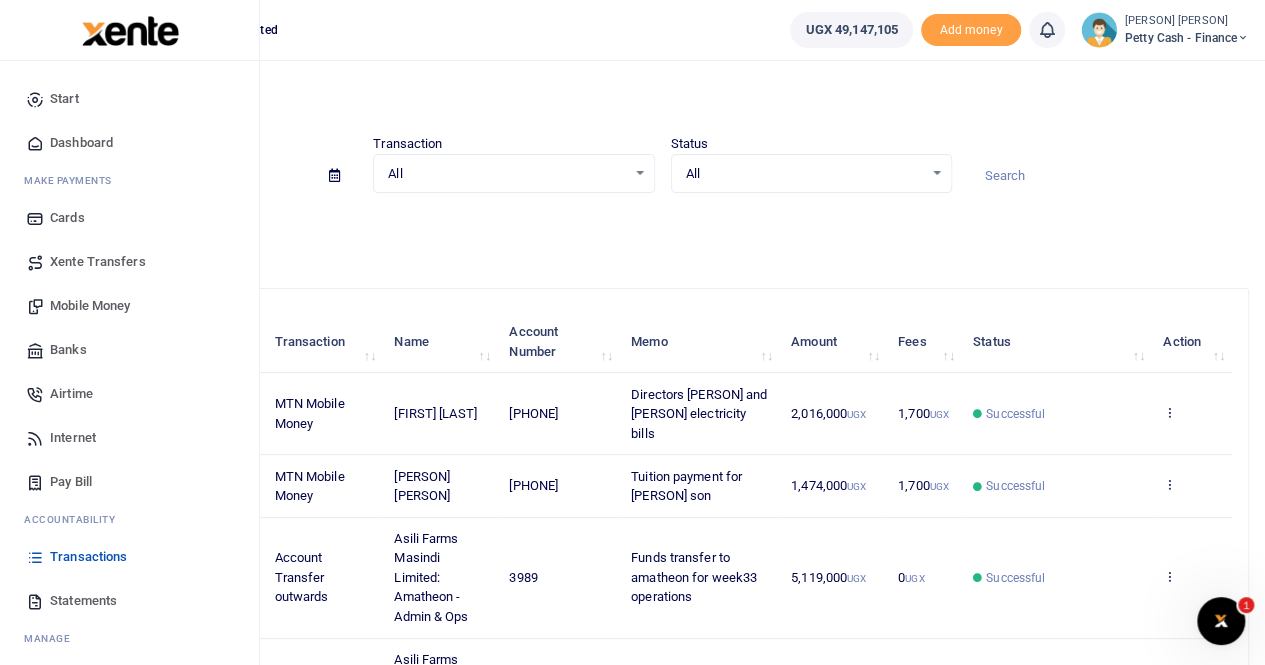 click on "Xente Transfers" at bounding box center (98, 262) 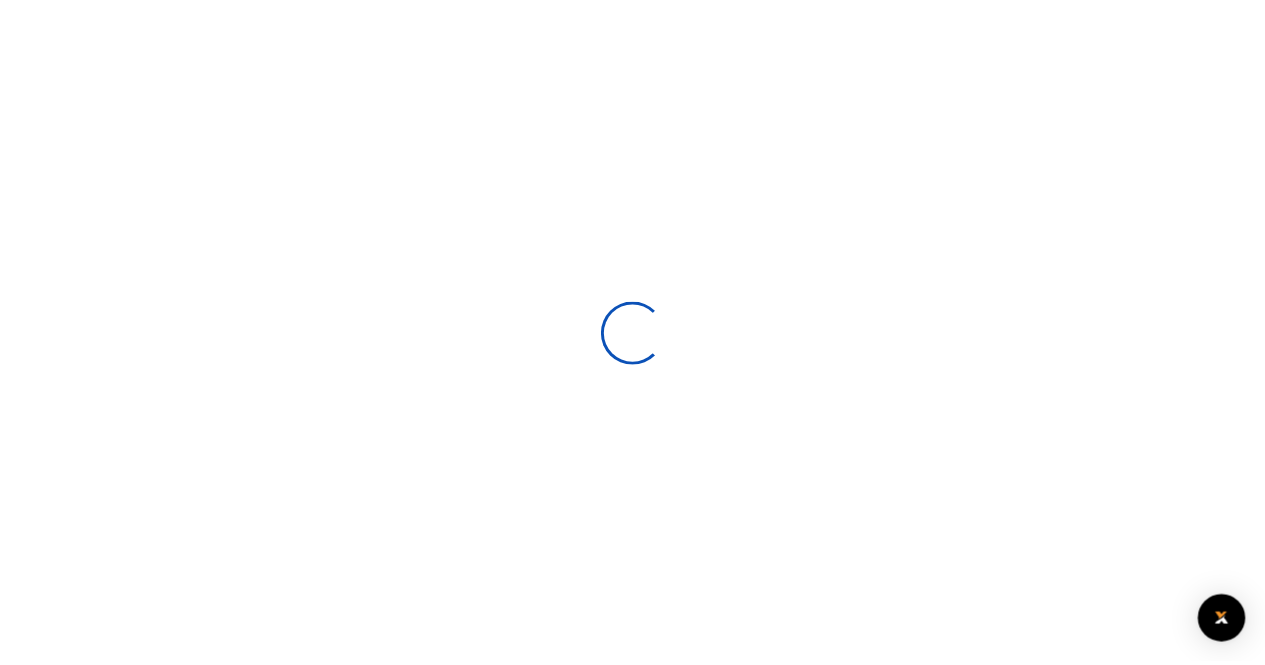 scroll, scrollTop: 0, scrollLeft: 0, axis: both 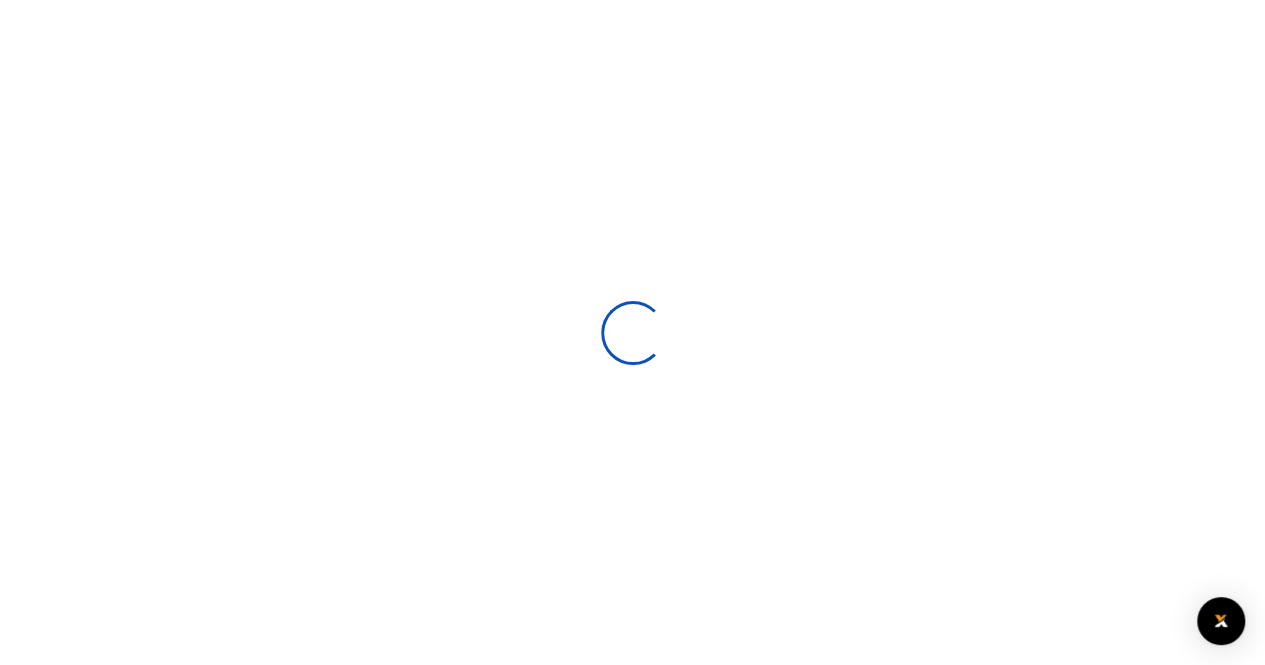 select 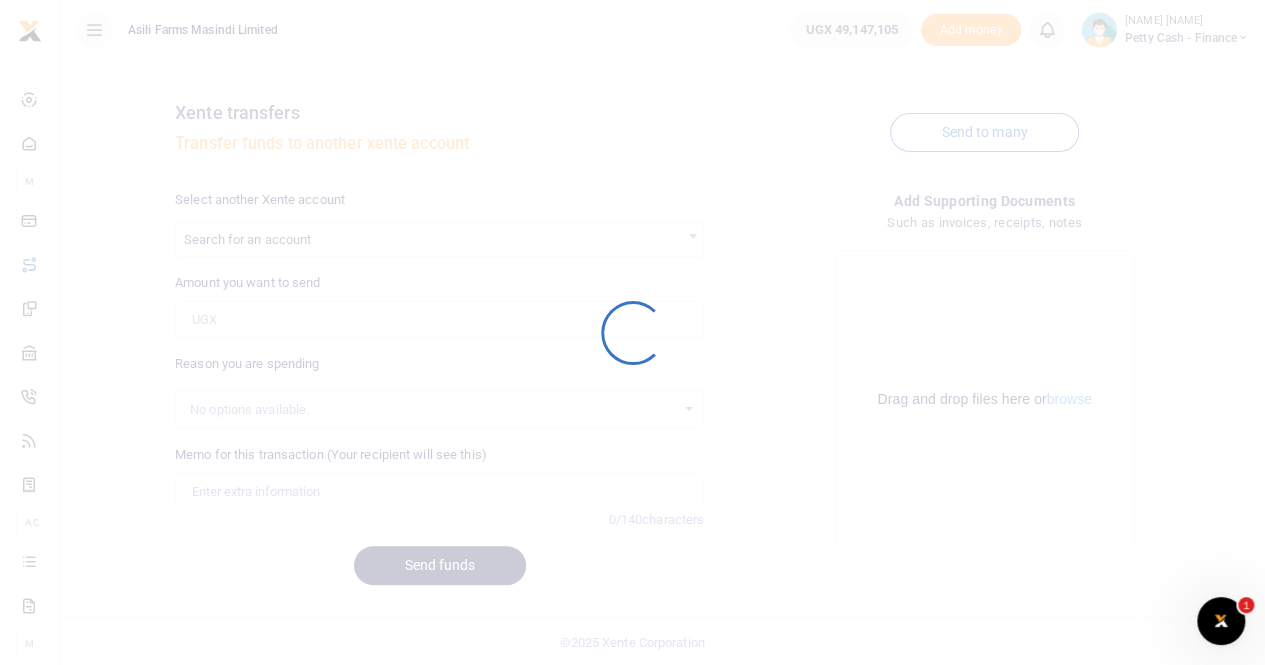 scroll, scrollTop: 0, scrollLeft: 0, axis: both 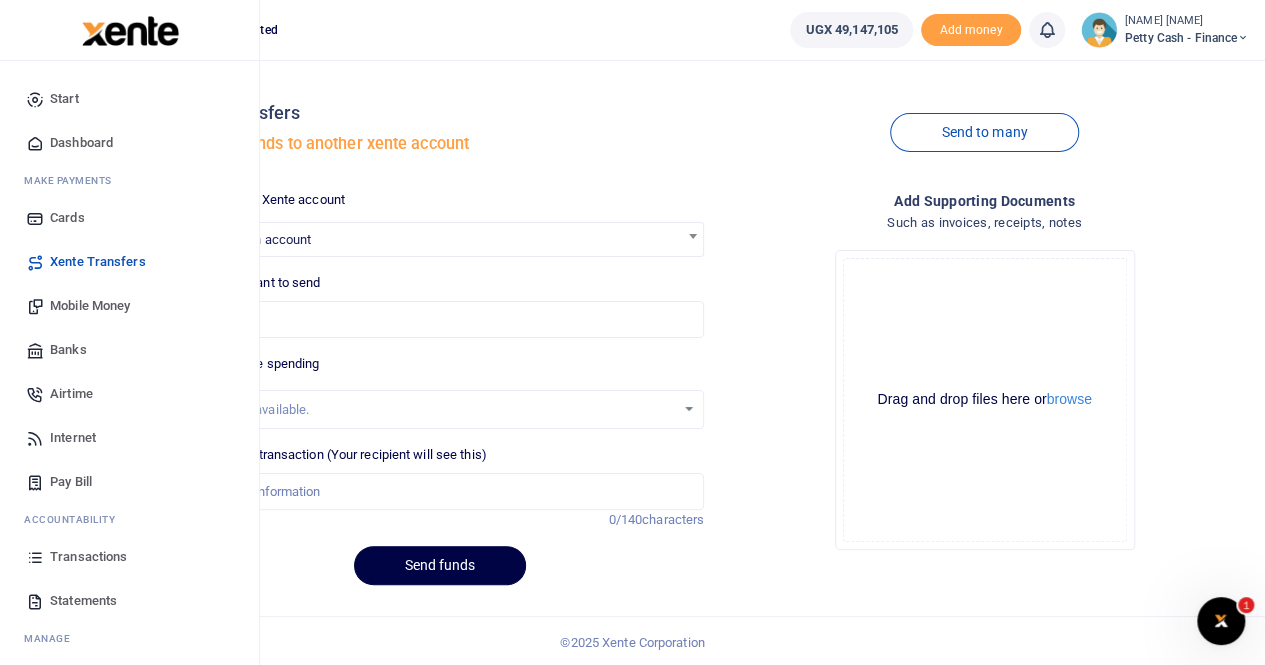 click on "Transactions" at bounding box center (88, 557) 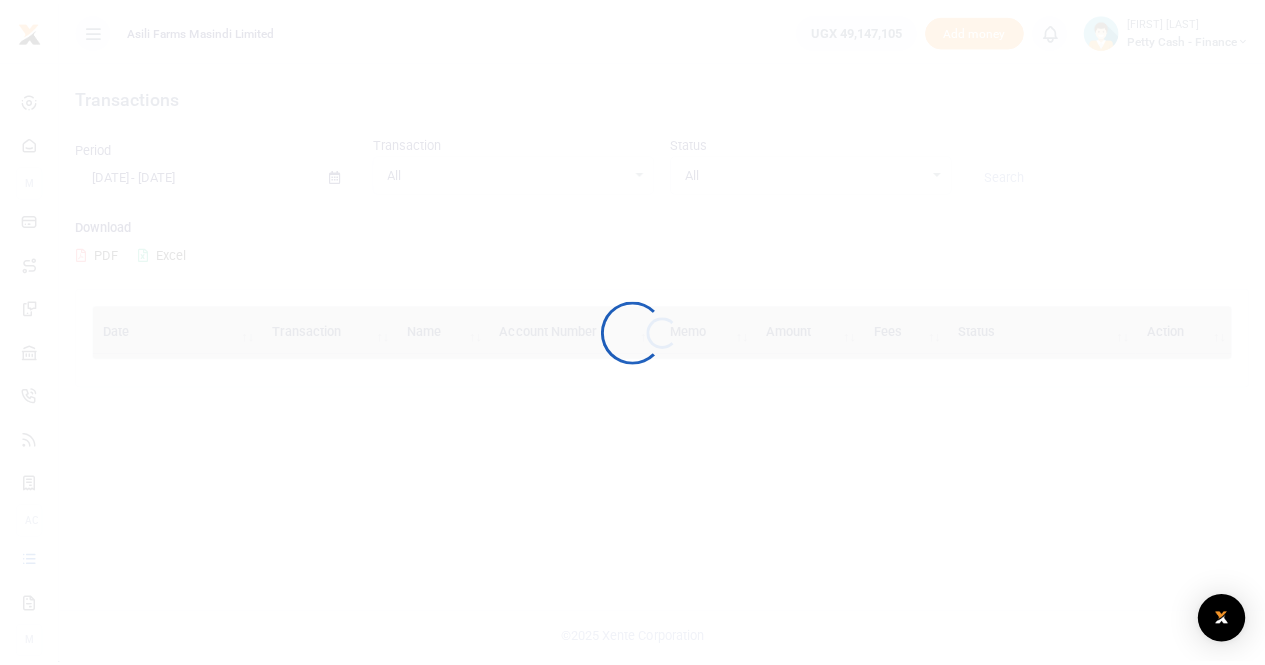 scroll, scrollTop: 0, scrollLeft: 0, axis: both 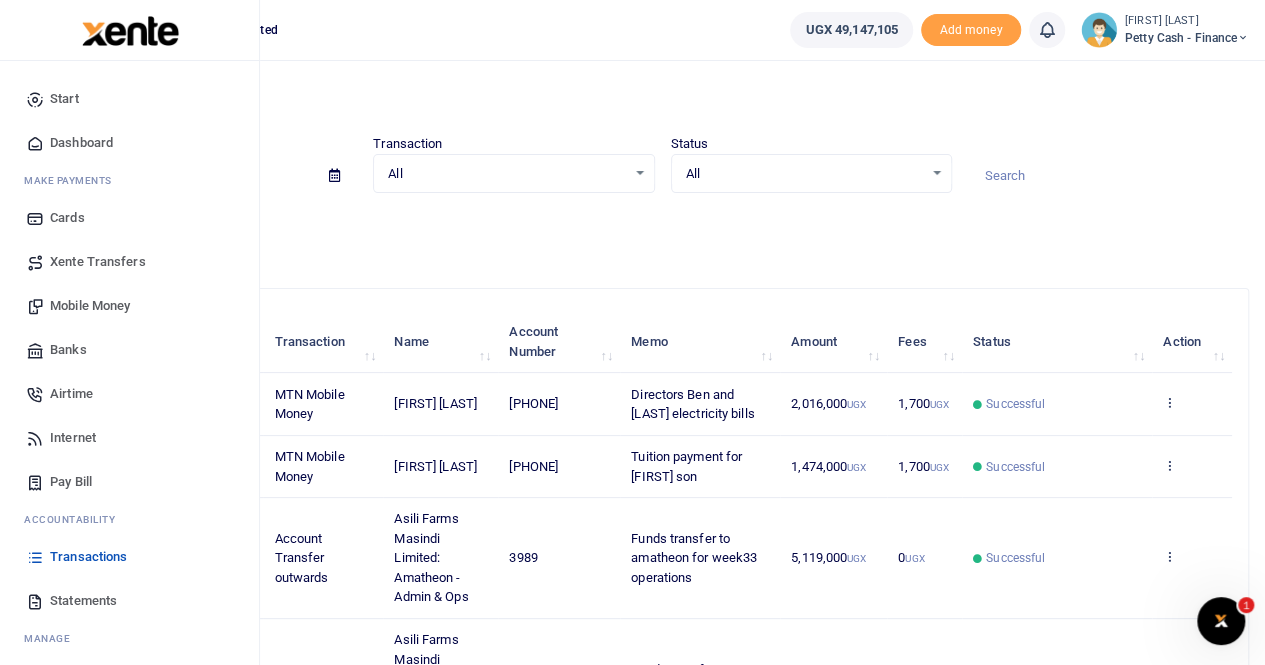 click on "Mobile Money" at bounding box center (90, 306) 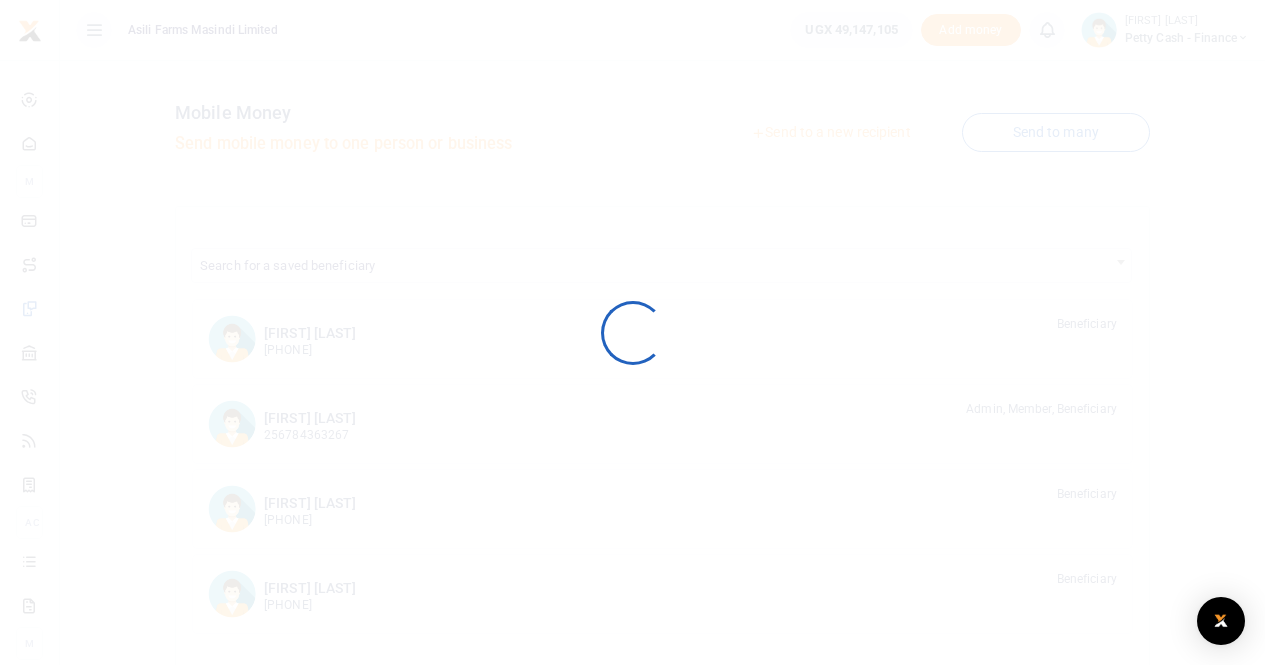 scroll, scrollTop: 0, scrollLeft: 0, axis: both 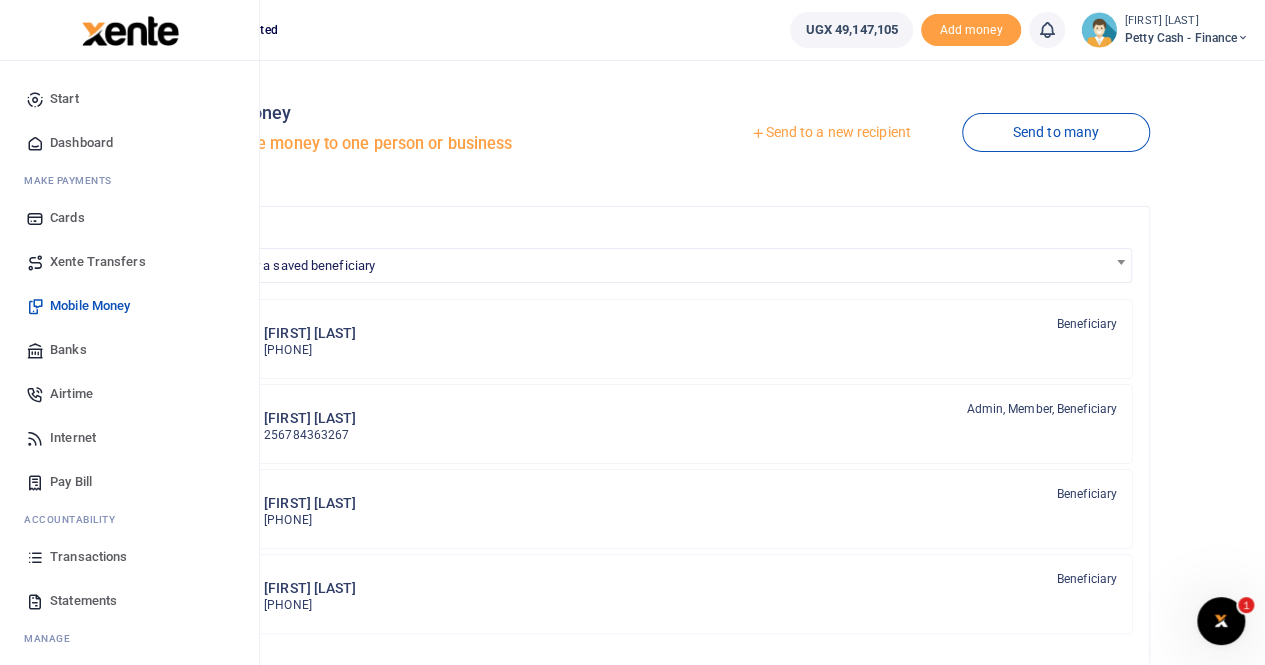 click on "Transactions" at bounding box center [88, 557] 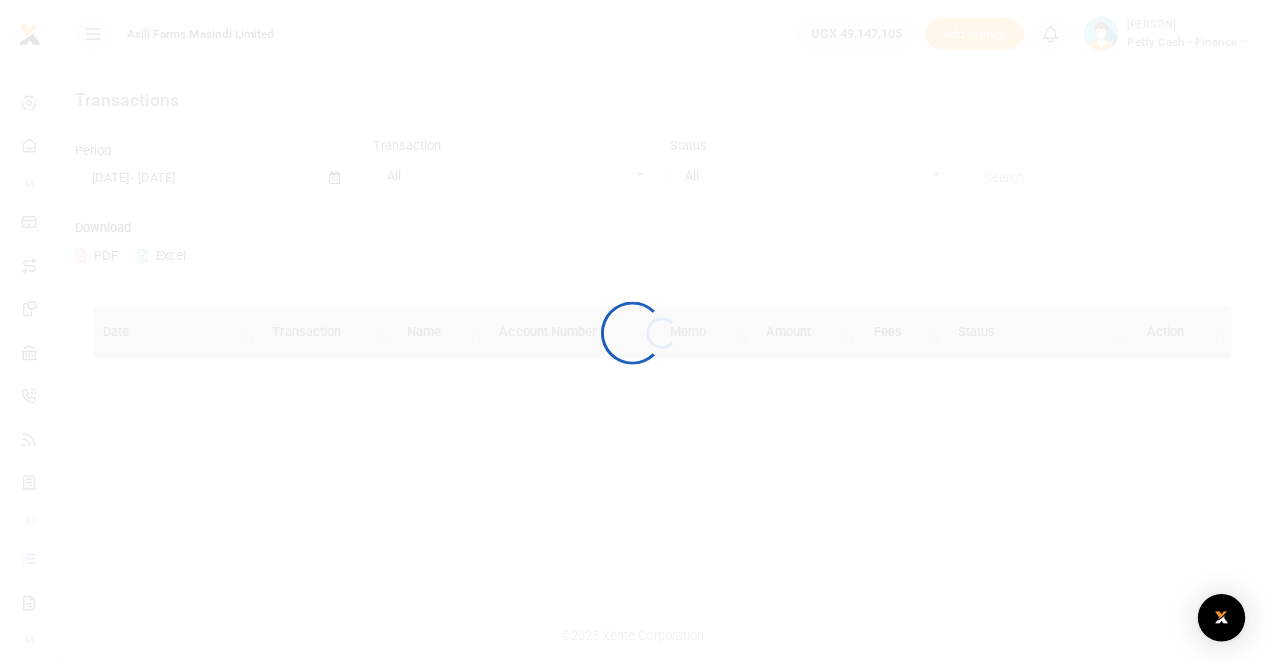 scroll, scrollTop: 0, scrollLeft: 0, axis: both 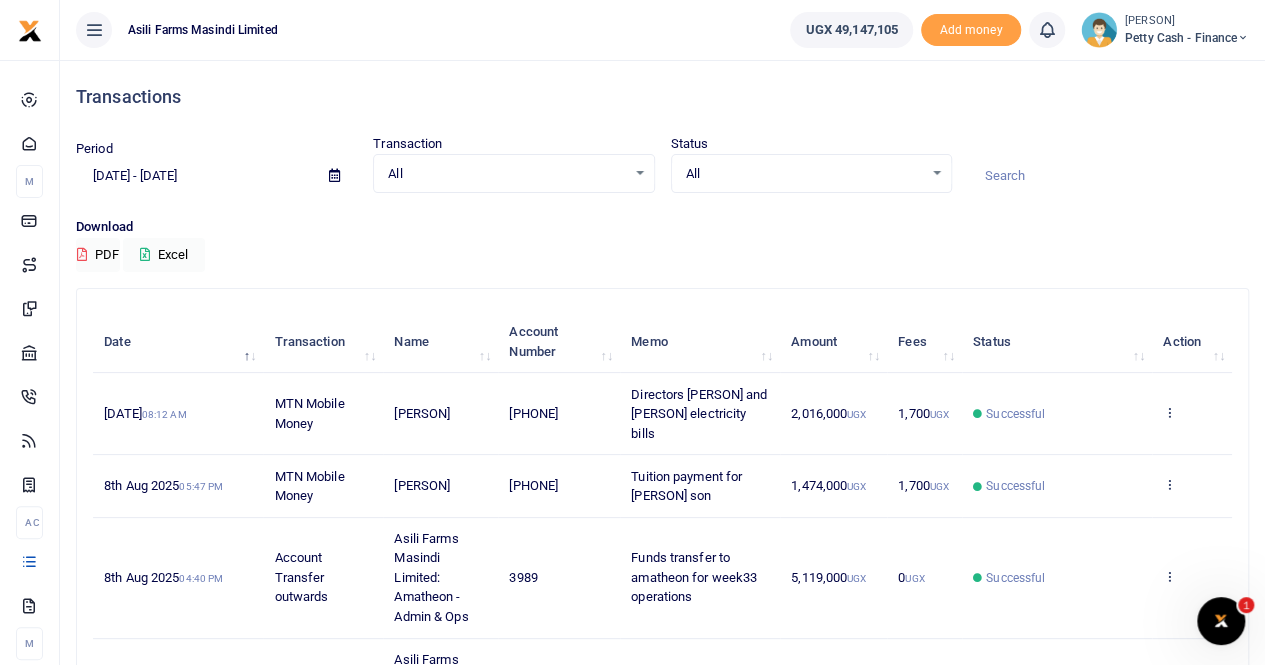 click at bounding box center [334, 175] 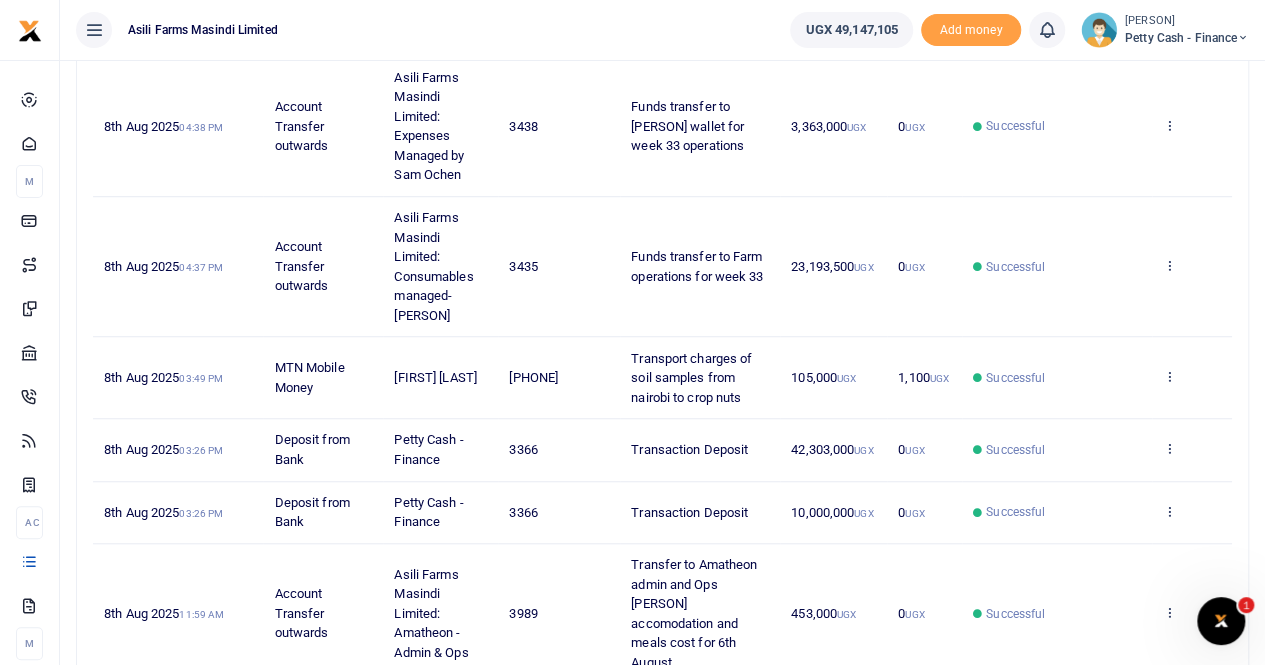 scroll, scrollTop: 0, scrollLeft: 0, axis: both 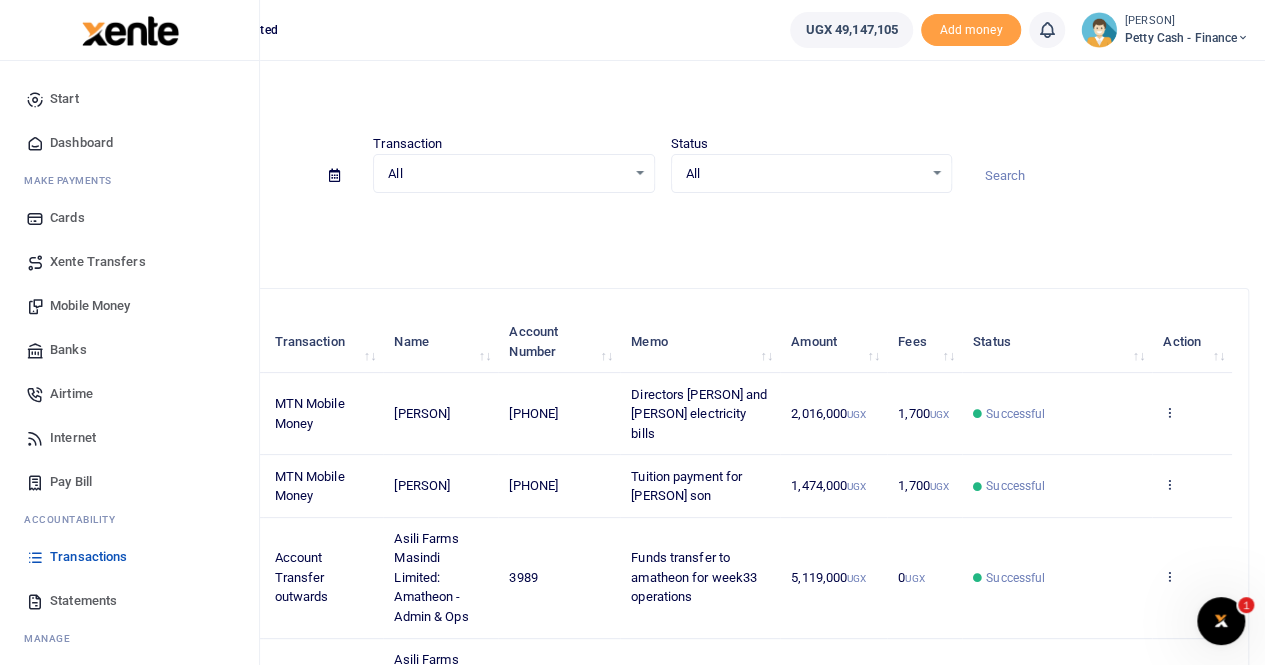 click on "Statements" at bounding box center [83, 601] 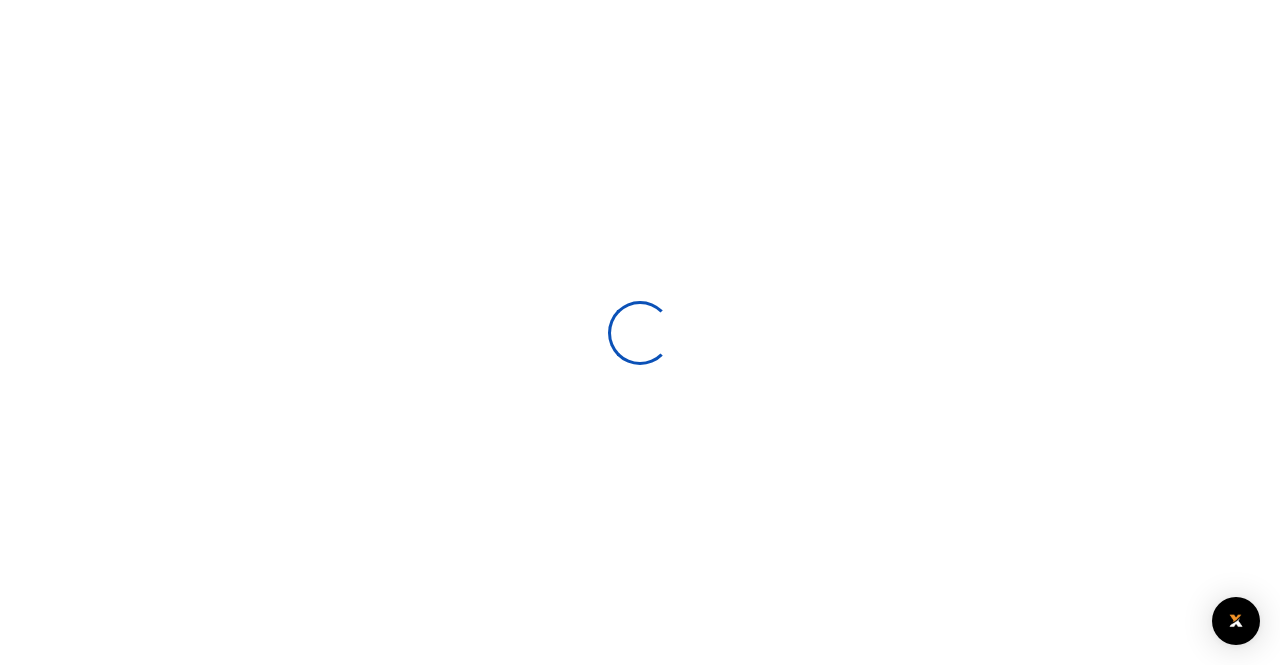 scroll, scrollTop: 0, scrollLeft: 0, axis: both 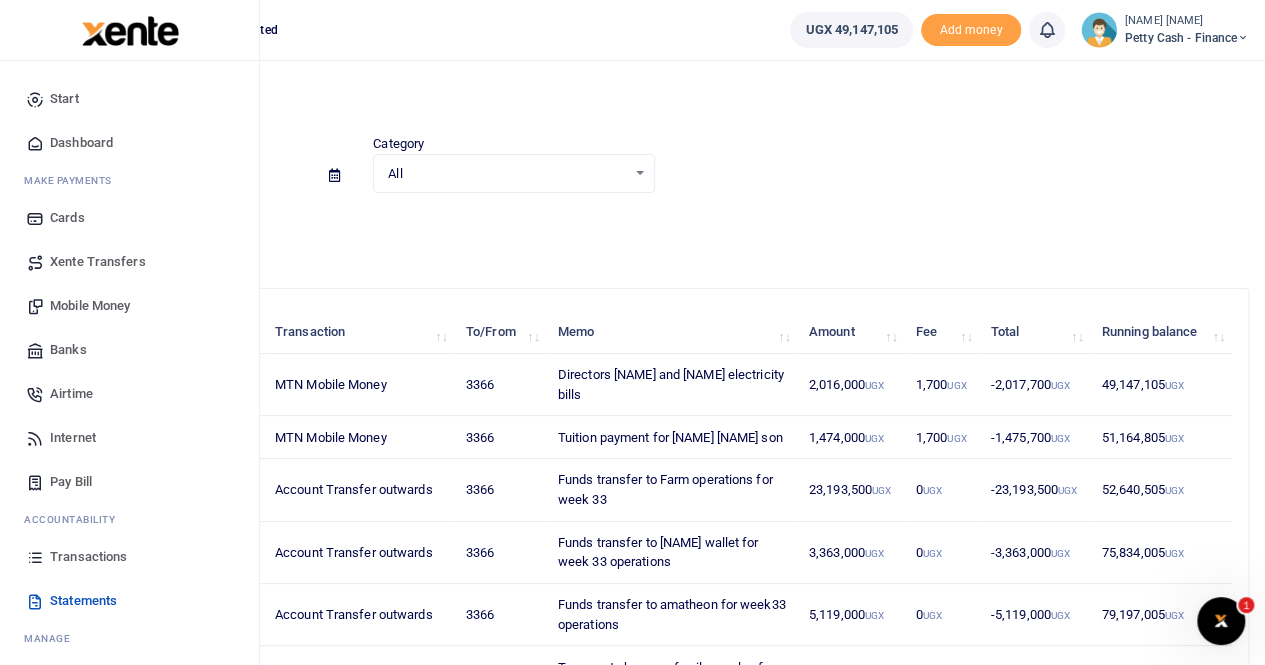 click on "Transactions" at bounding box center [88, 557] 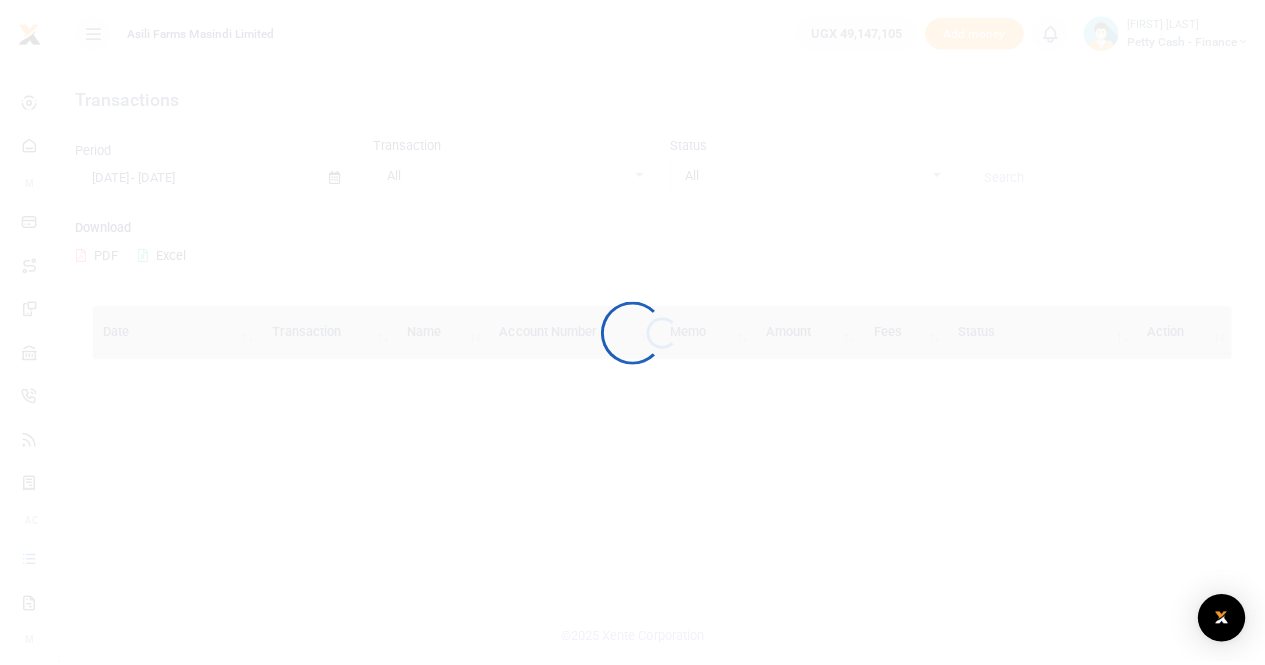 scroll, scrollTop: 0, scrollLeft: 0, axis: both 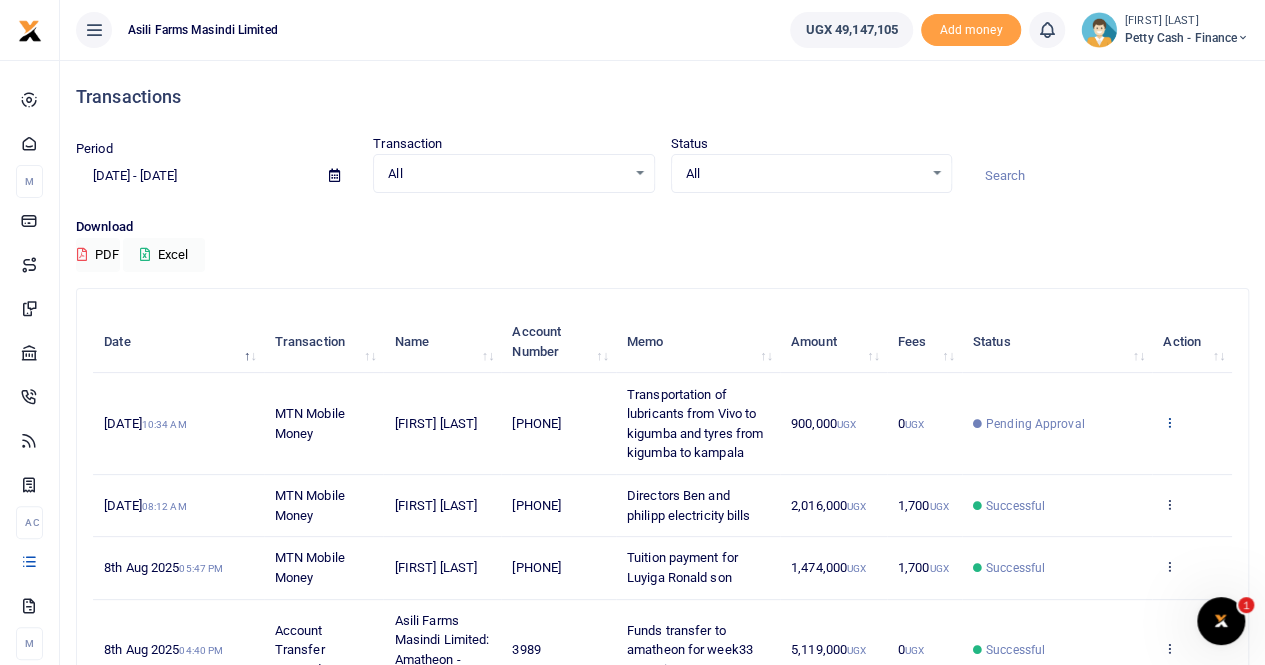 click at bounding box center (1169, 422) 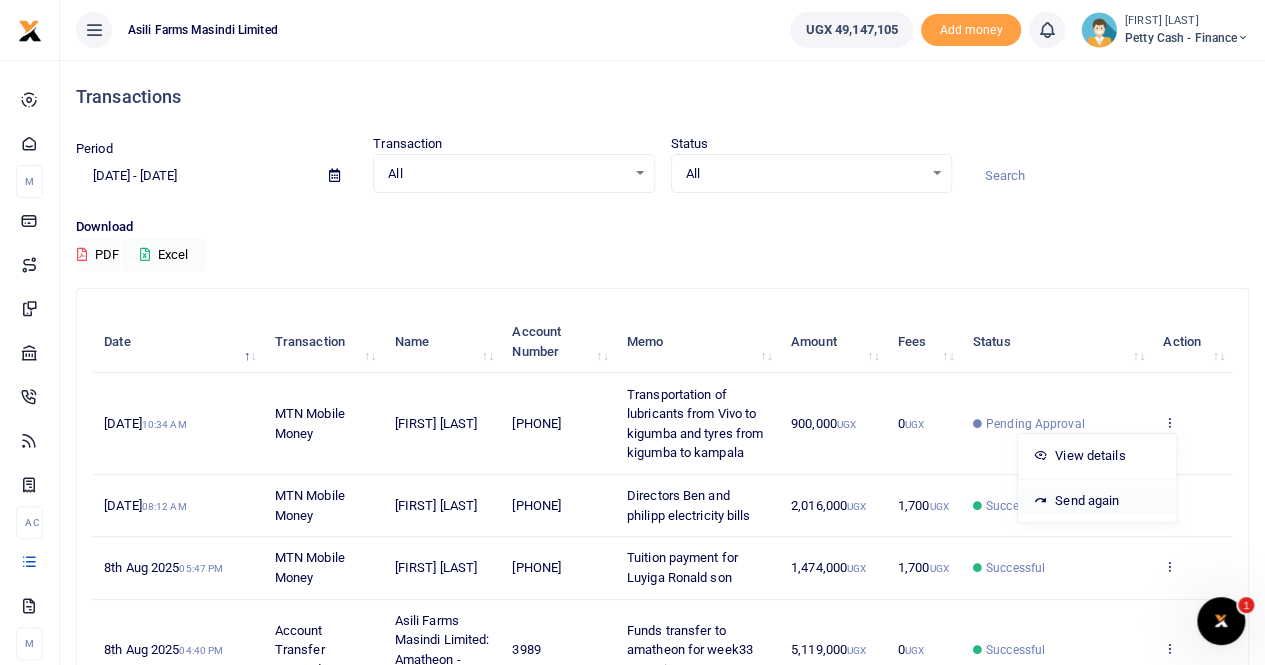 click on "Send again" at bounding box center (1097, 501) 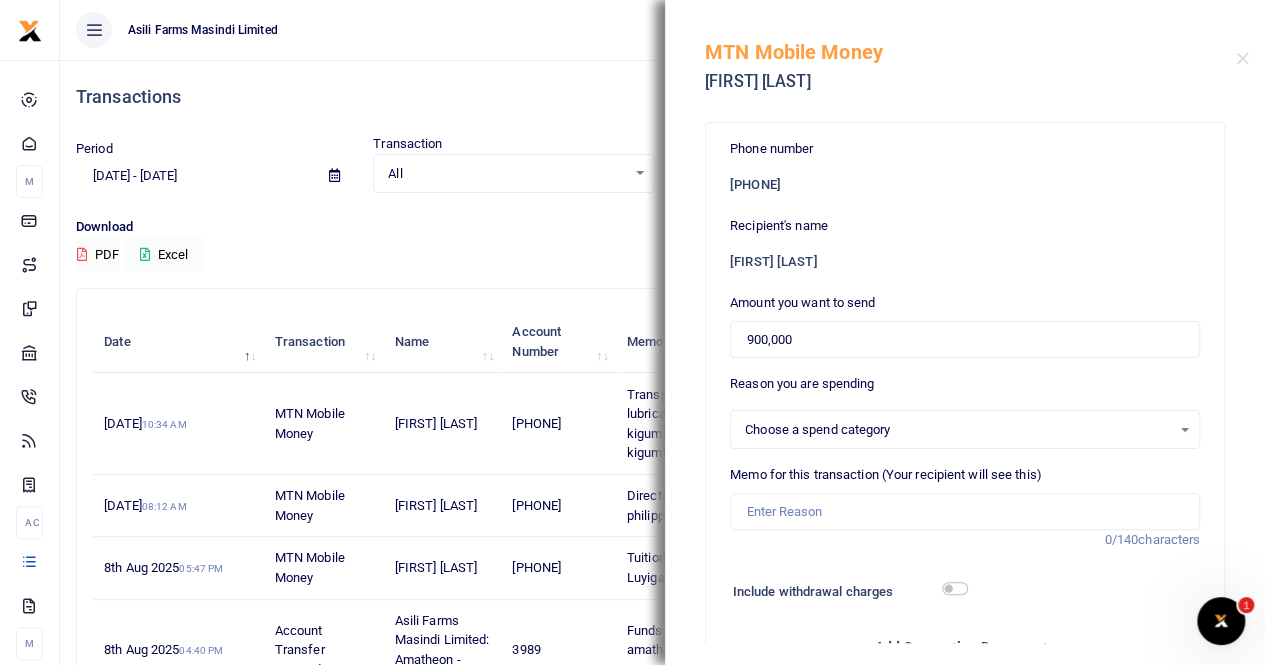 select 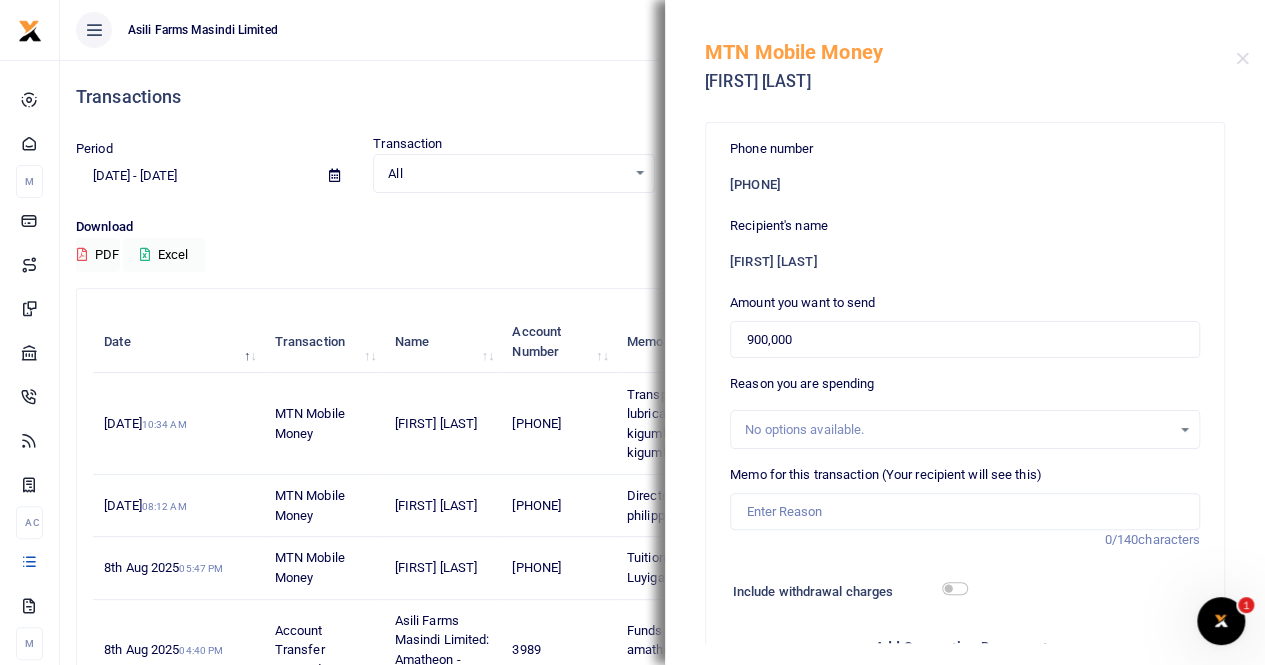 scroll, scrollTop: 463, scrollLeft: 0, axis: vertical 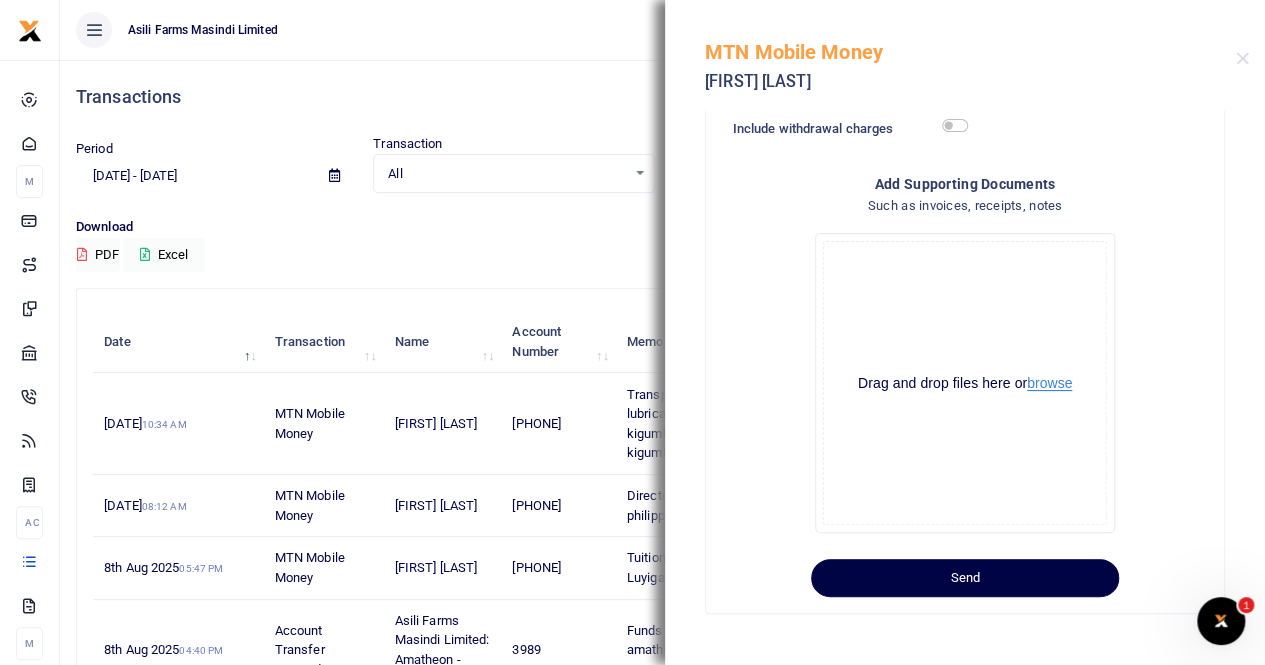 click on "browse" at bounding box center (1049, 383) 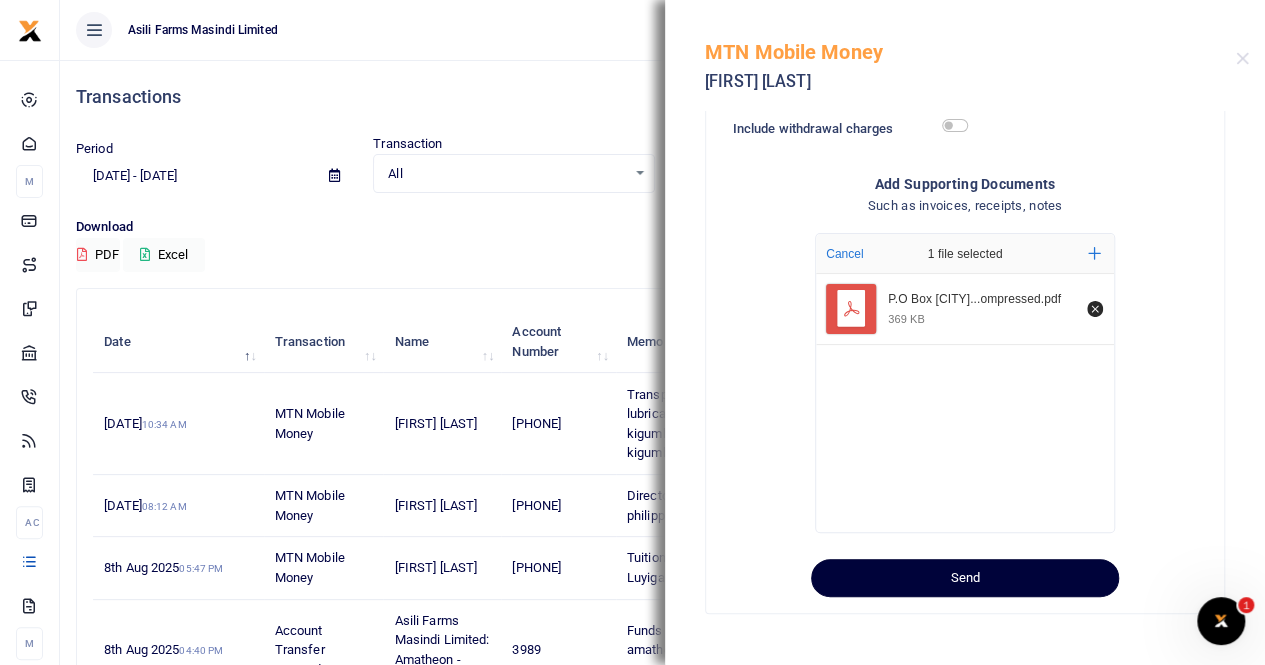 click on "Send" at bounding box center [965, 578] 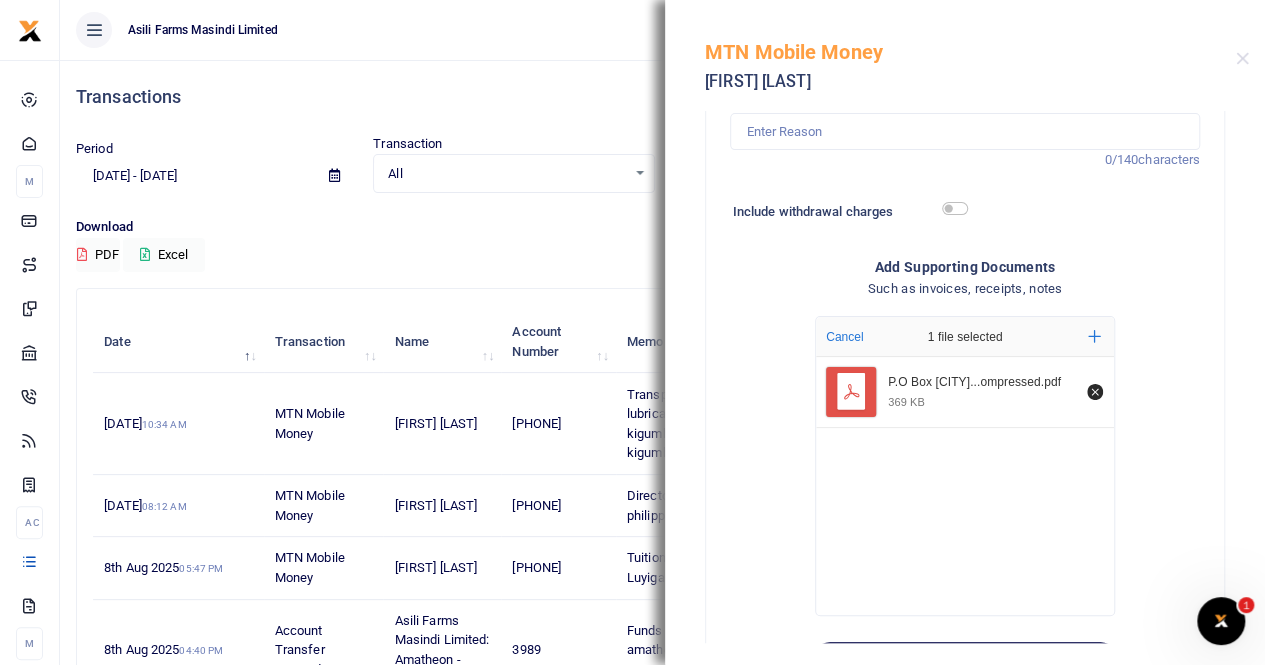 click on "Phone number
[PHONE]
Recipient's name
[FIRST] [LAST]
Amount you want to send
900,000
Reason you are spending
No options available." at bounding box center [965, 219] 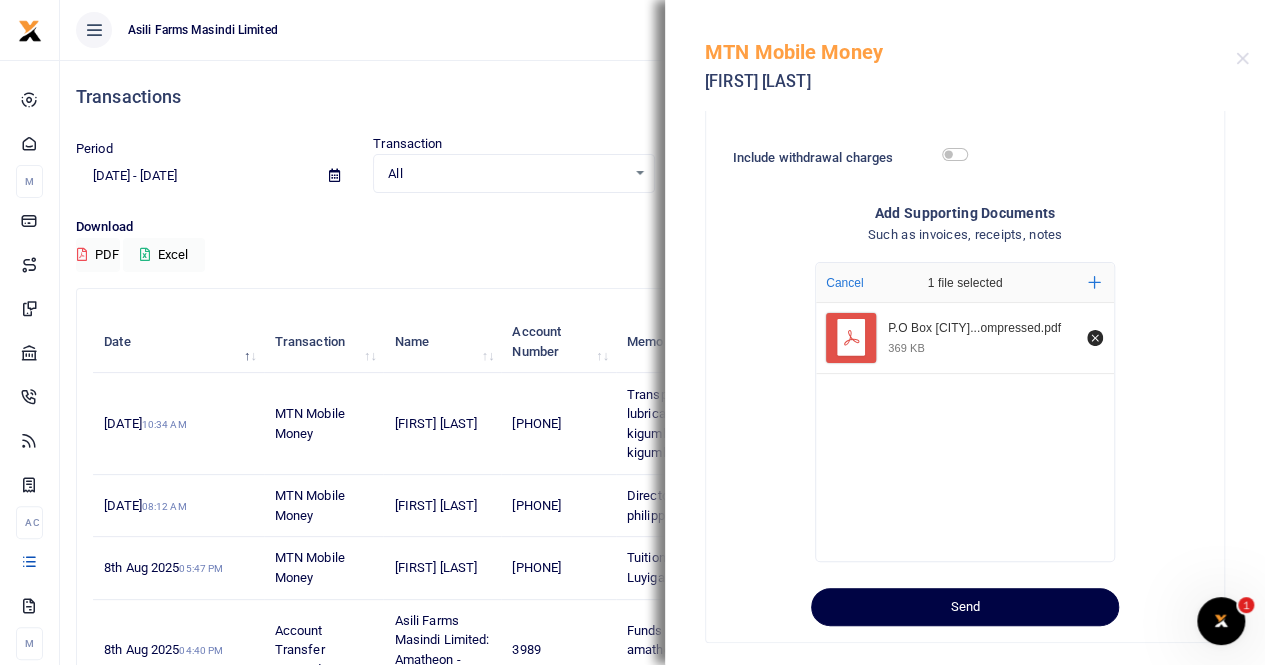 scroll, scrollTop: 463, scrollLeft: 0, axis: vertical 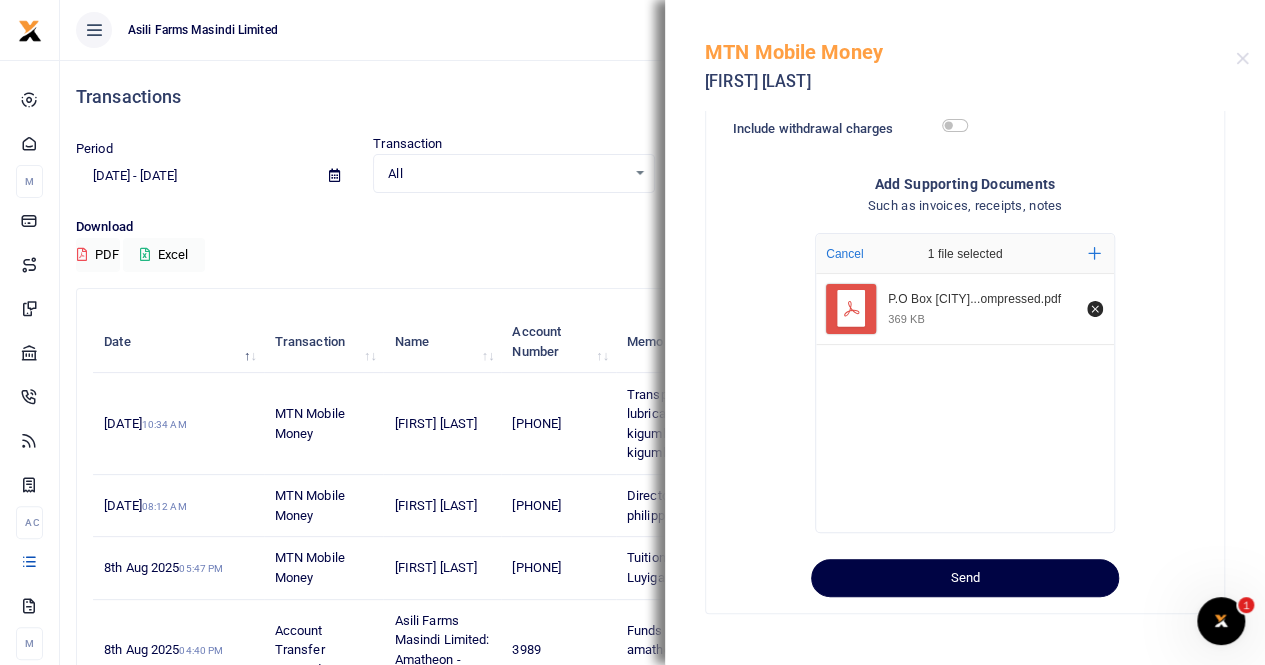 click on "MTN Mobile Money
[FIRST] [LAST]" at bounding box center [965, 55] 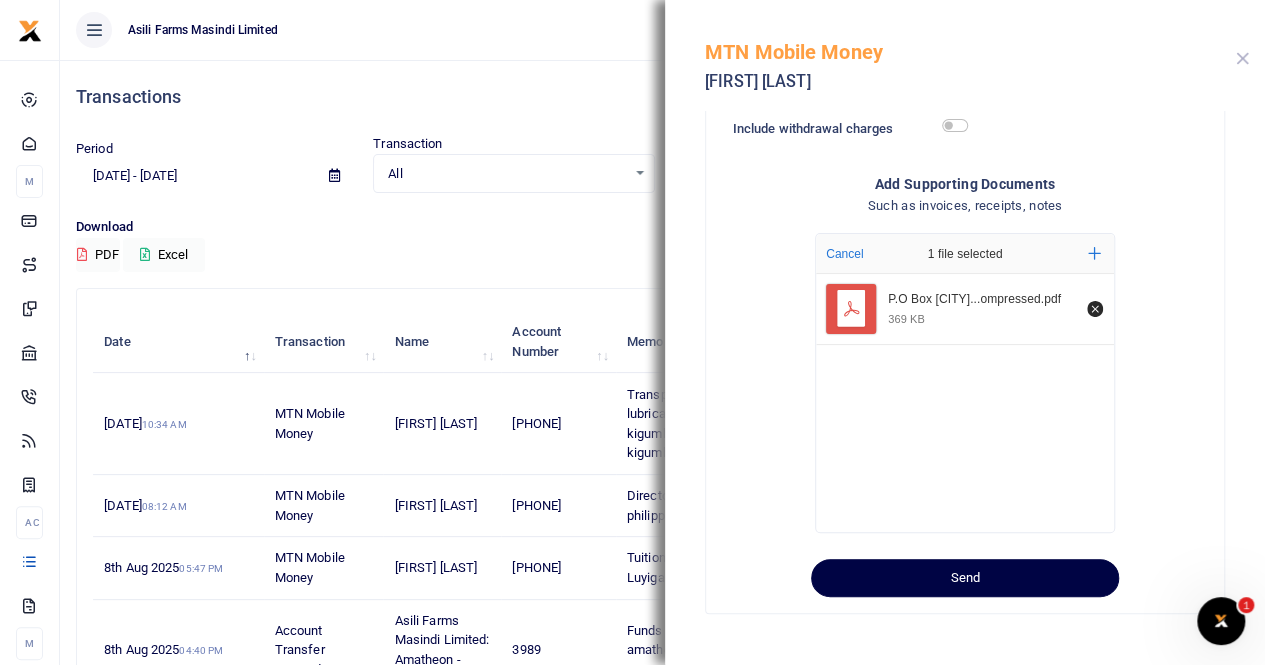 click at bounding box center (1242, 58) 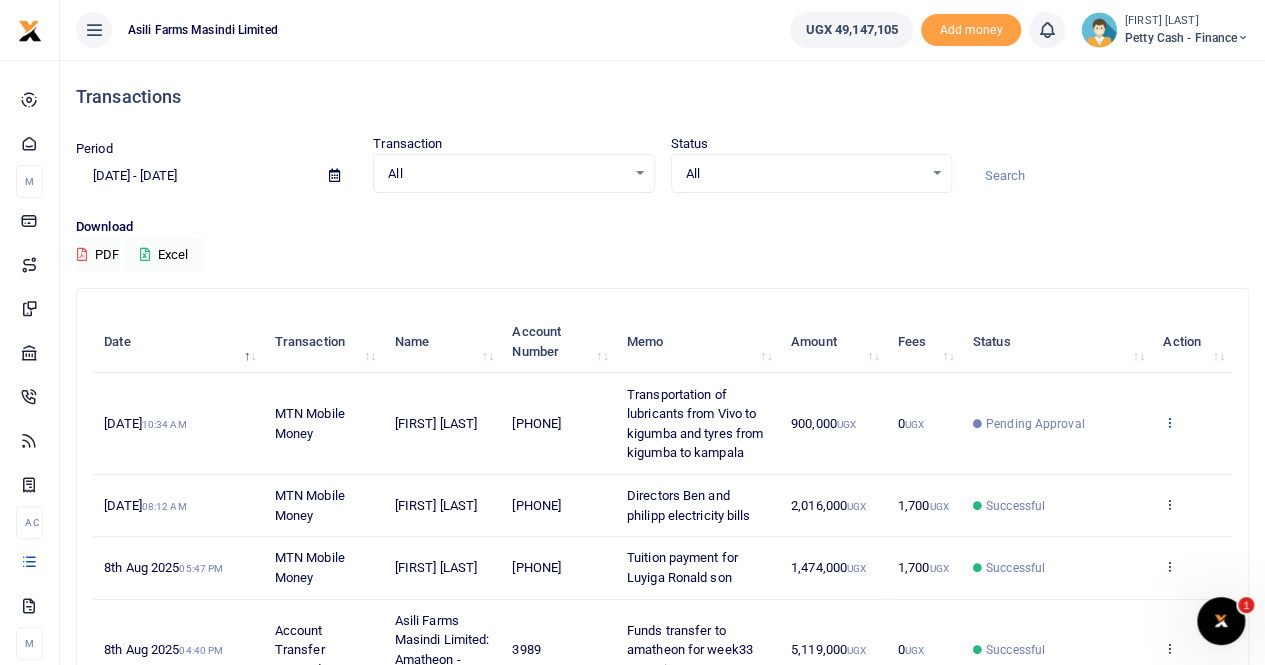 click at bounding box center (1169, 422) 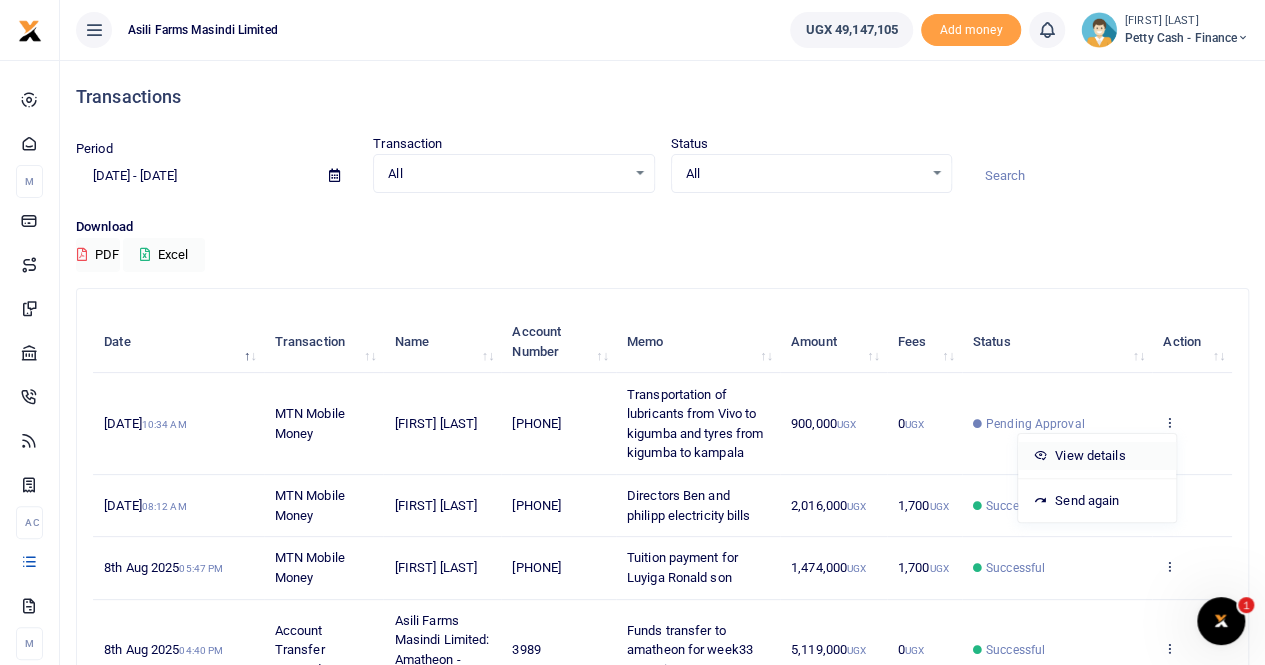 click on "View details" at bounding box center [1097, 456] 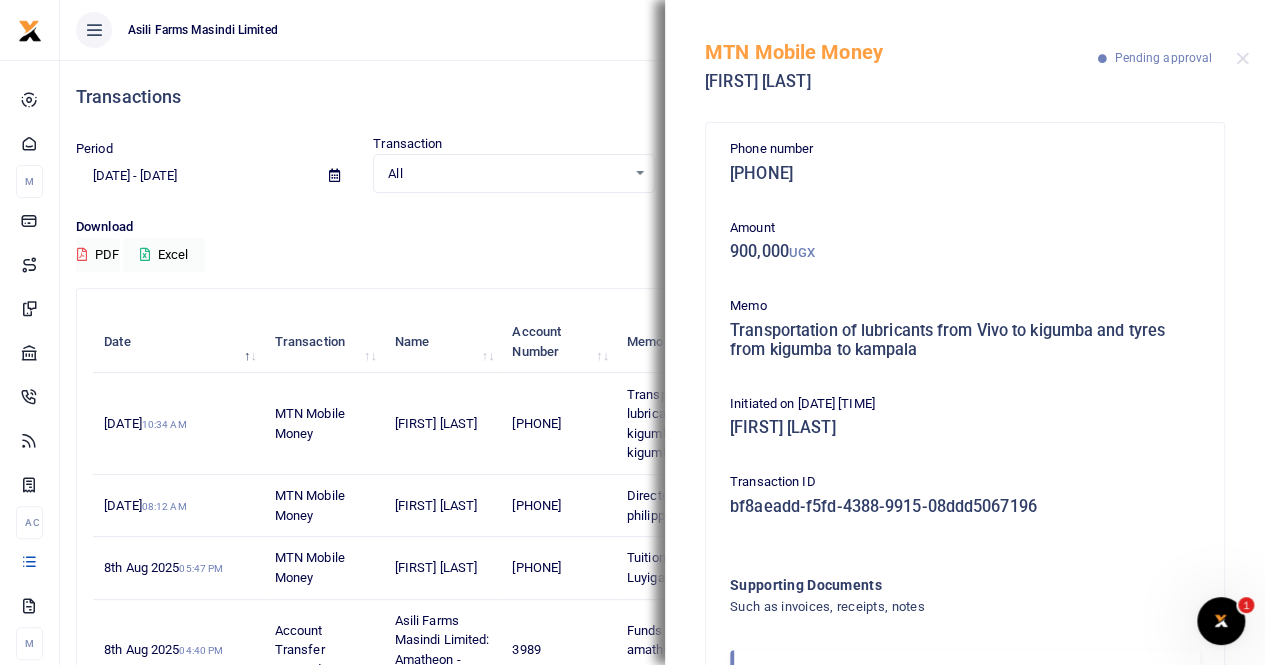 scroll, scrollTop: 114, scrollLeft: 0, axis: vertical 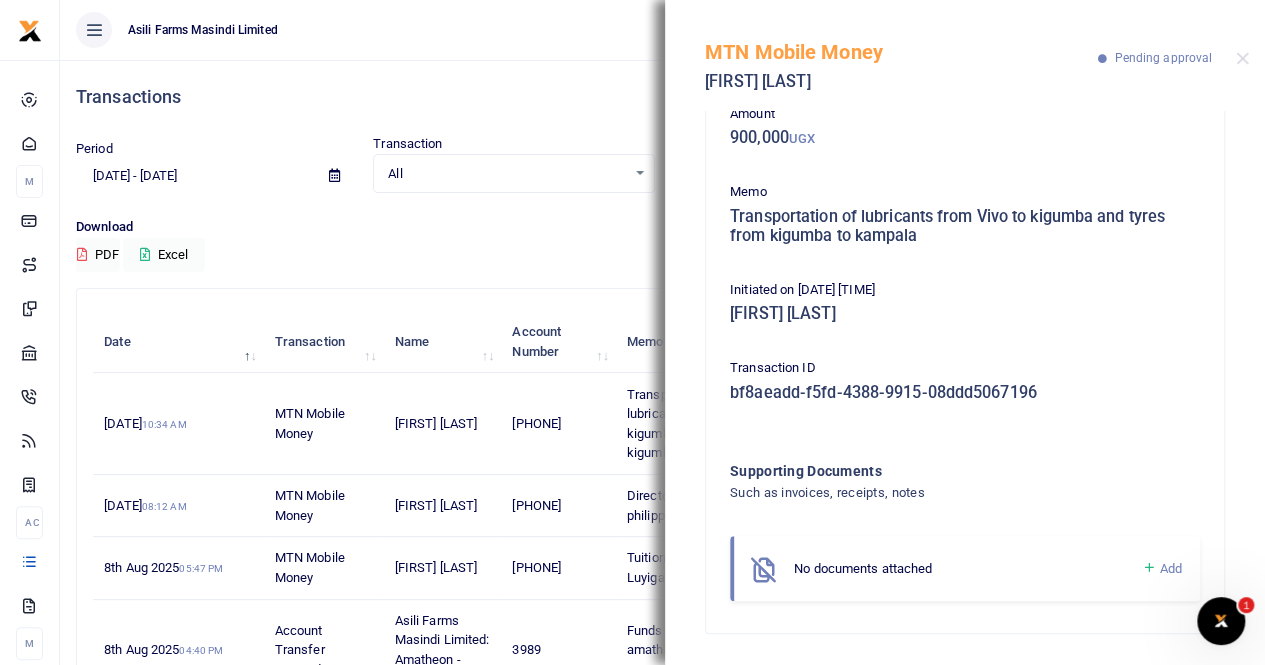 click on "Add" at bounding box center (1171, 568) 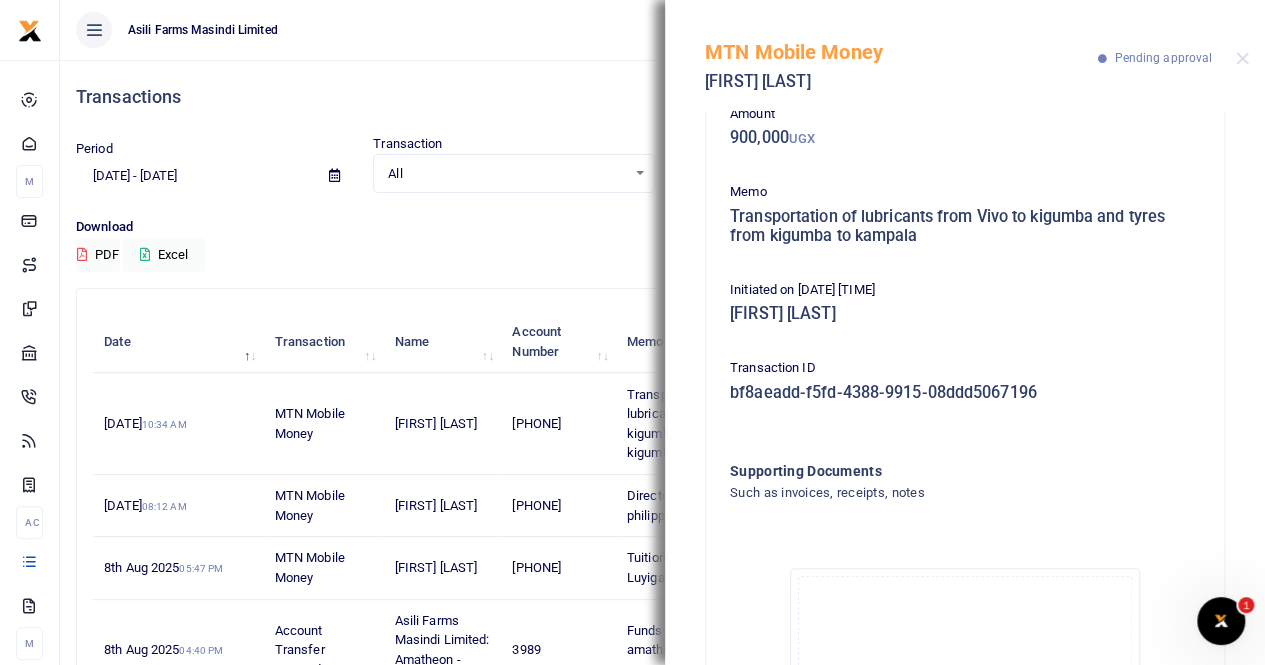 scroll, scrollTop: 339, scrollLeft: 0, axis: vertical 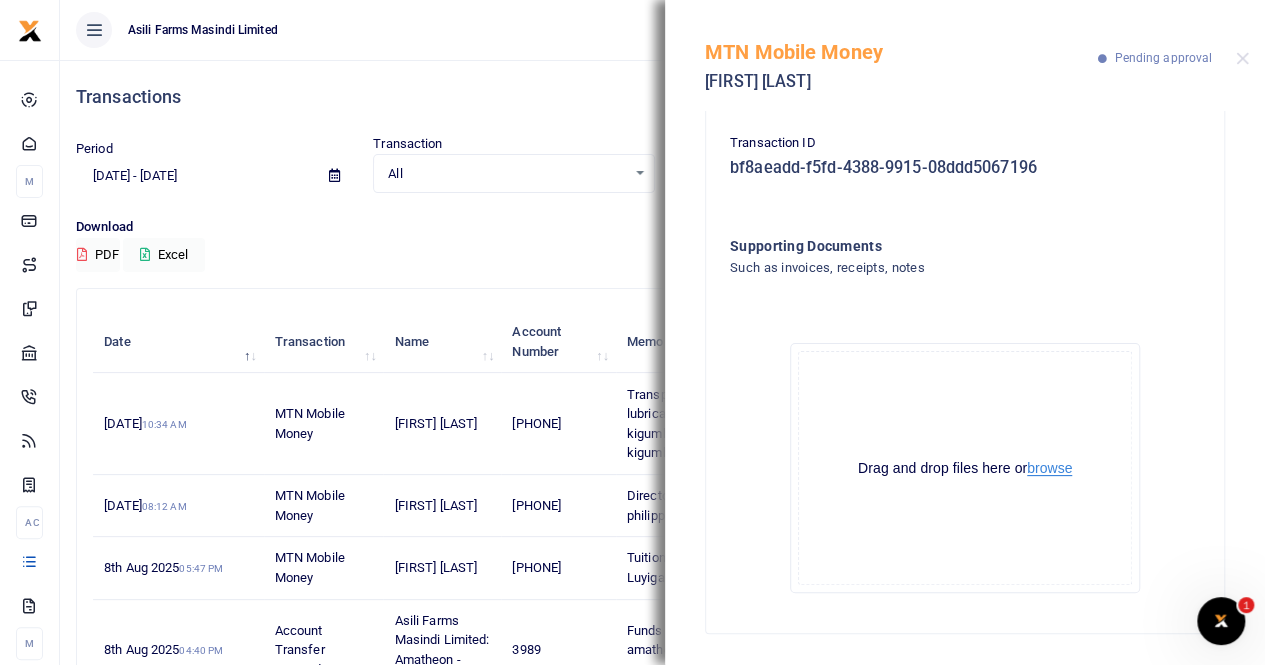 click on "browse" at bounding box center (1049, 468) 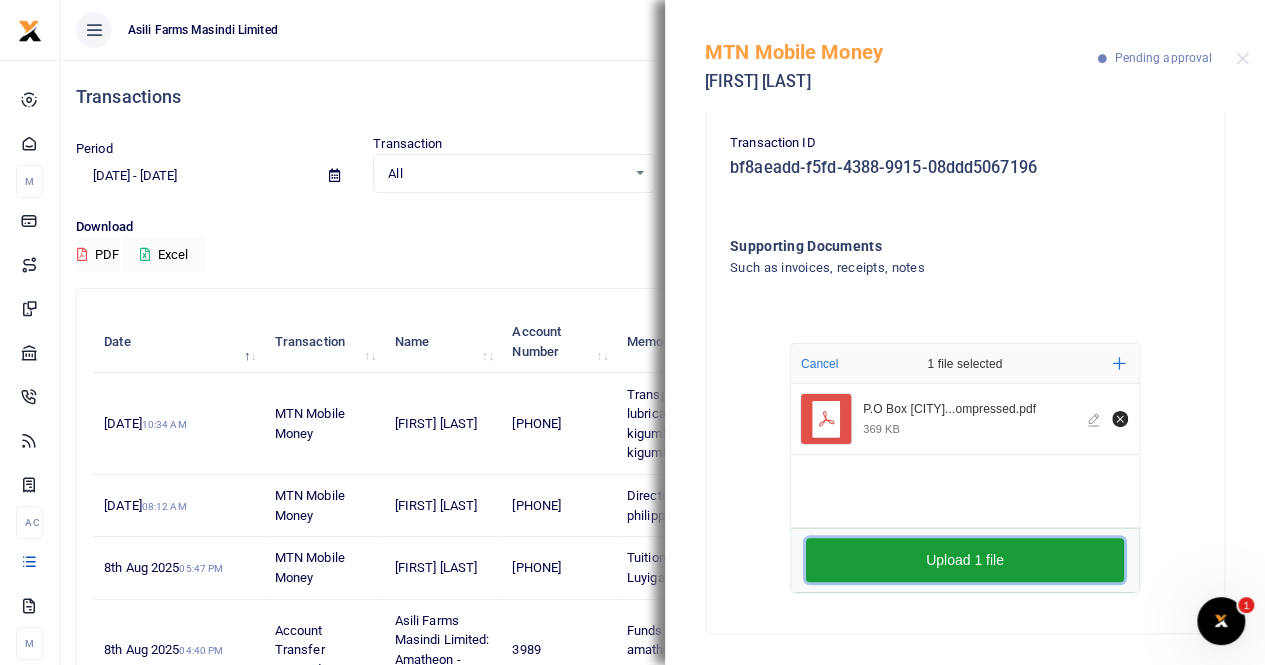 click on "Upload 1 file" at bounding box center [965, 560] 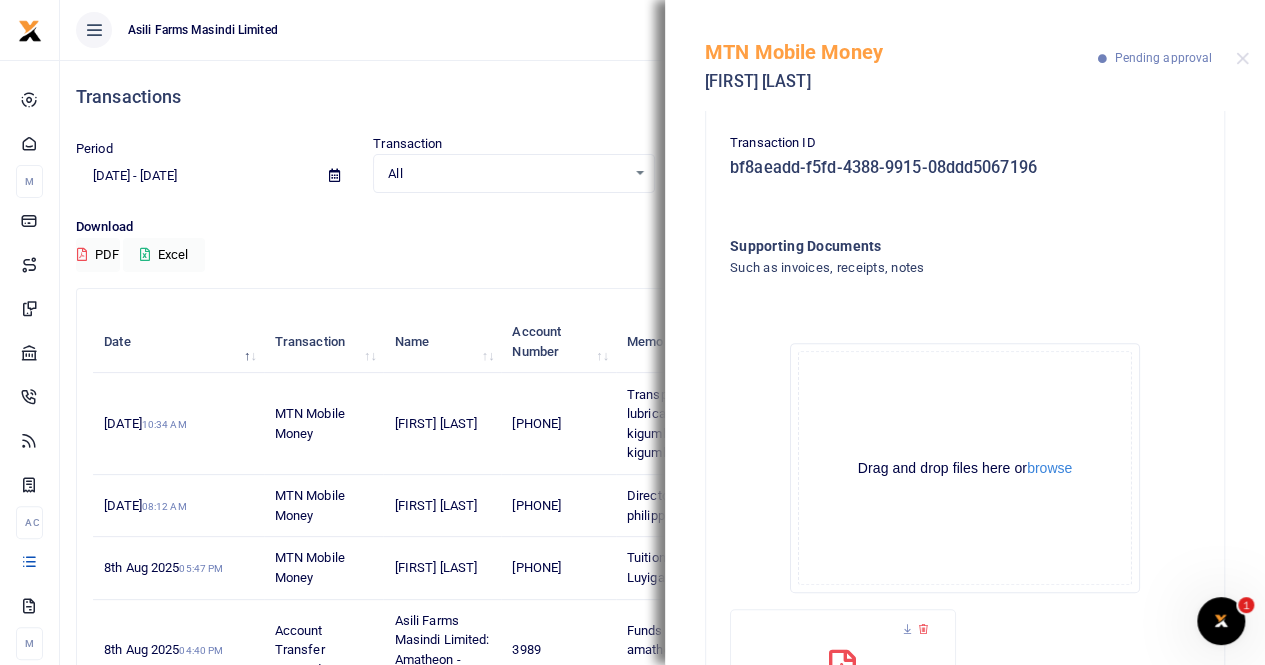 scroll, scrollTop: 528, scrollLeft: 0, axis: vertical 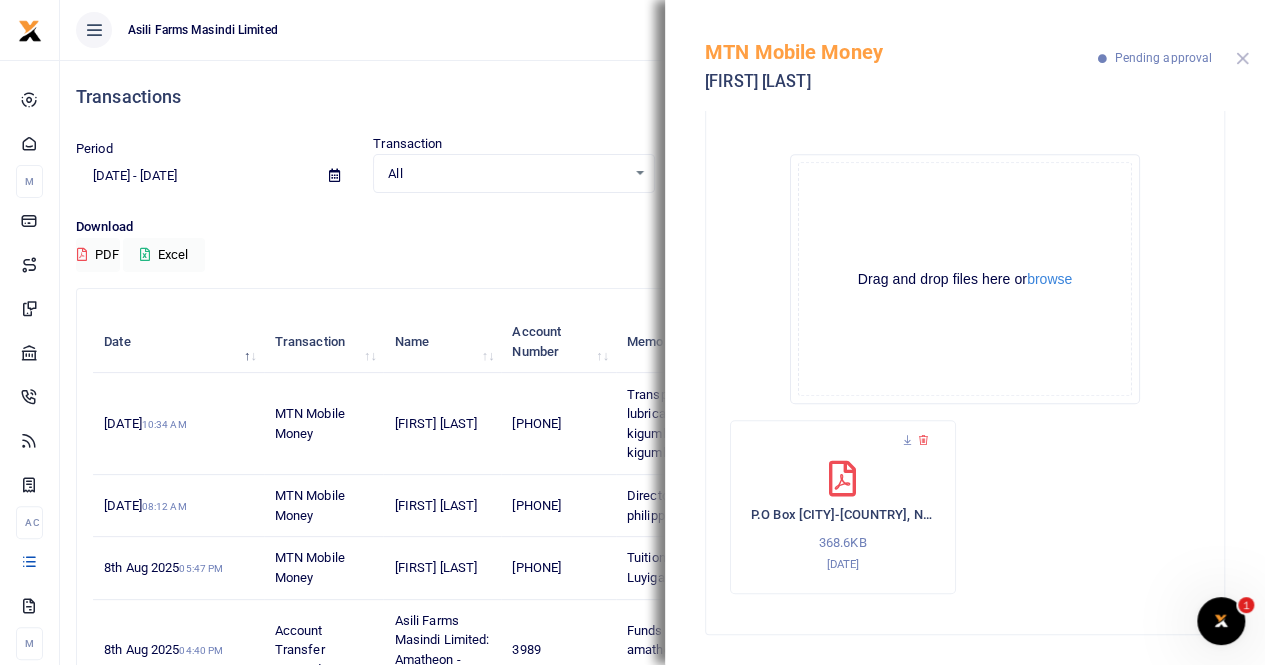 click at bounding box center (1242, 58) 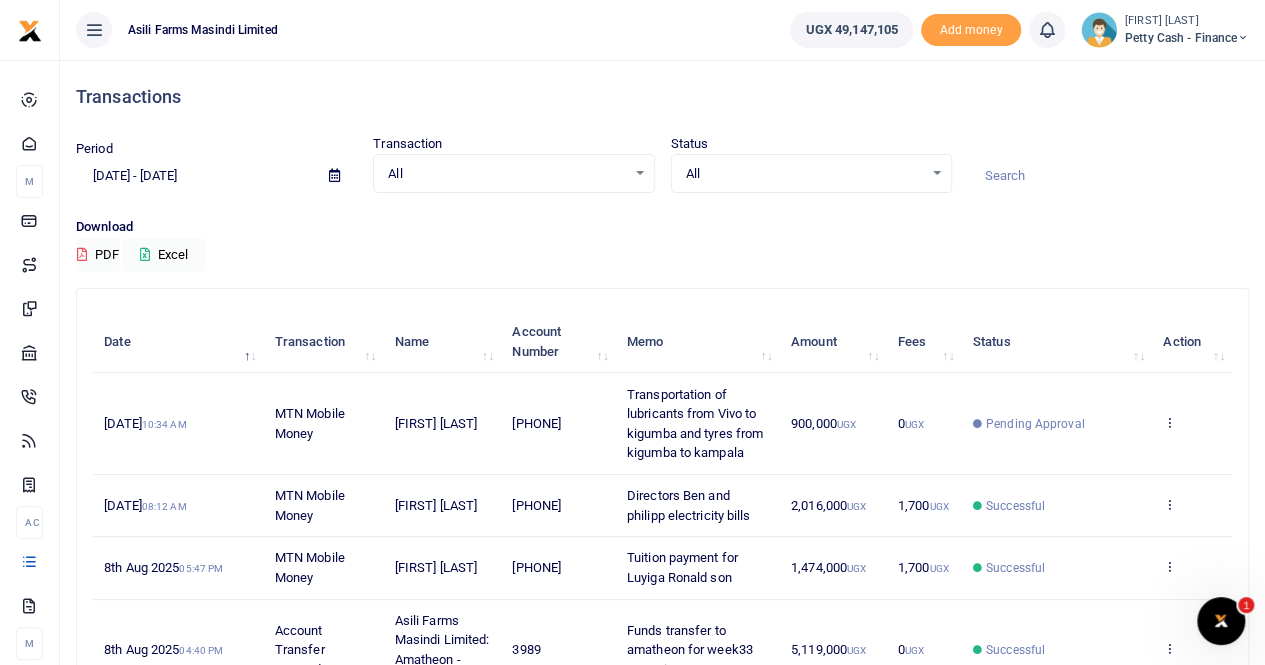 click at bounding box center [1169, 422] 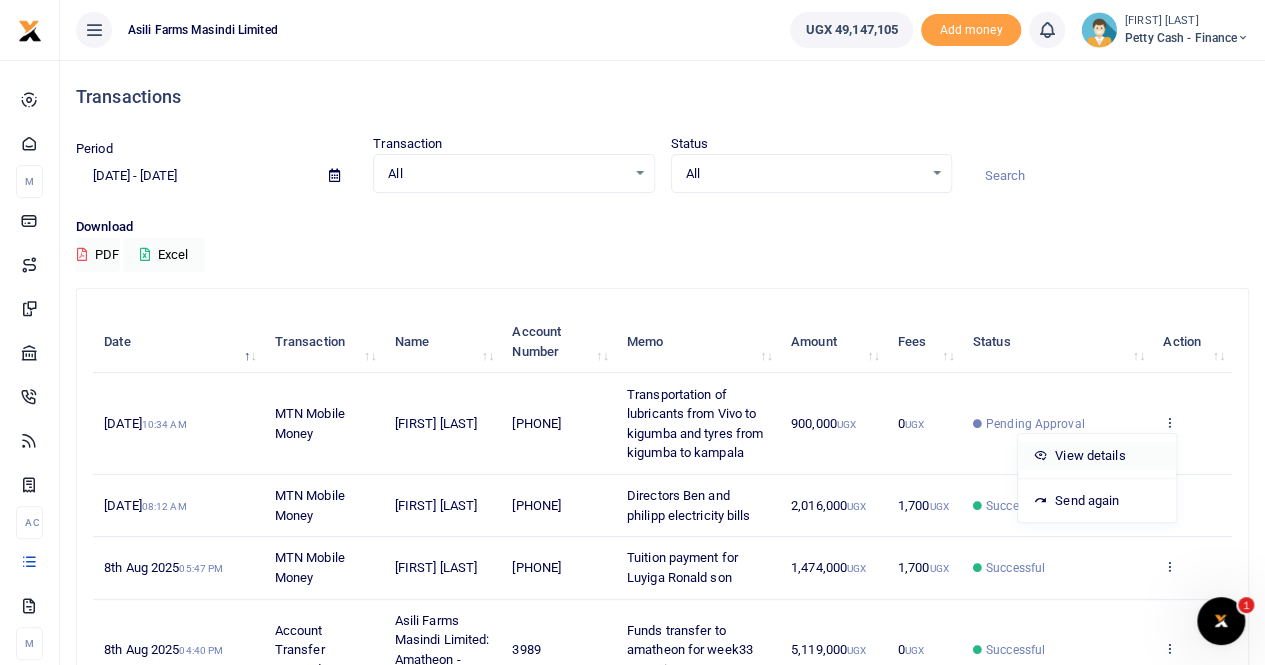 click on "View details" at bounding box center (1097, 456) 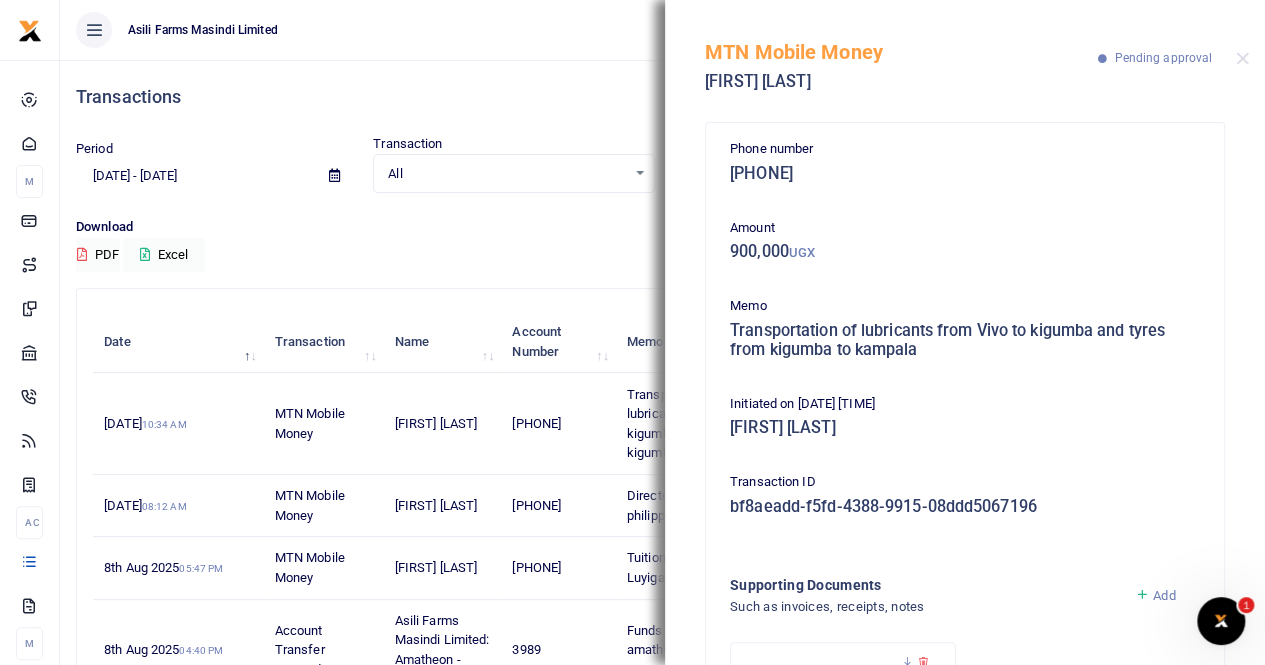 scroll, scrollTop: 198, scrollLeft: 0, axis: vertical 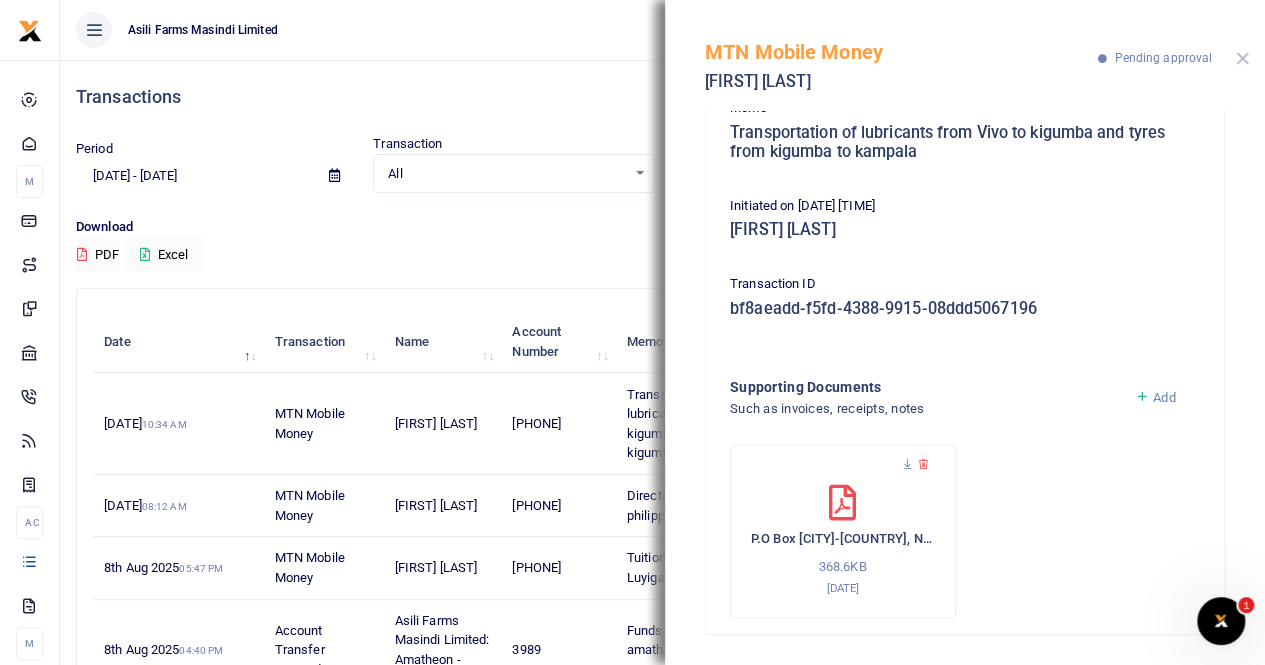 click at bounding box center (1242, 58) 